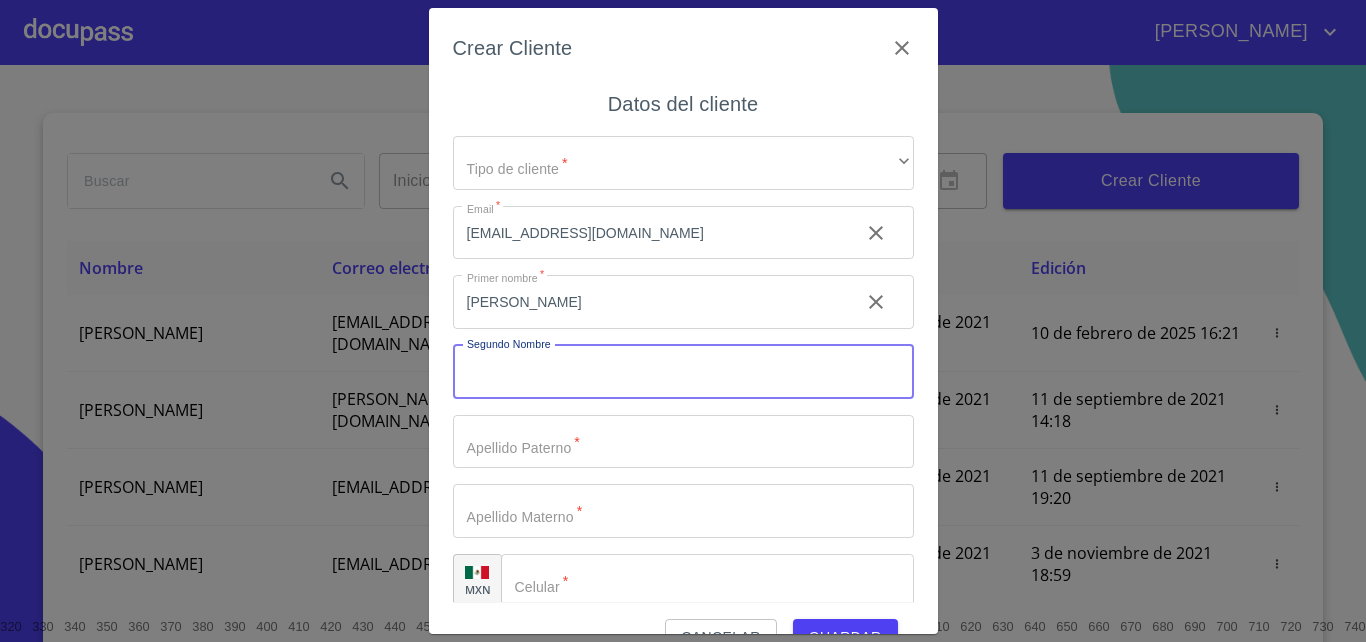 scroll, scrollTop: 0, scrollLeft: 0, axis: both 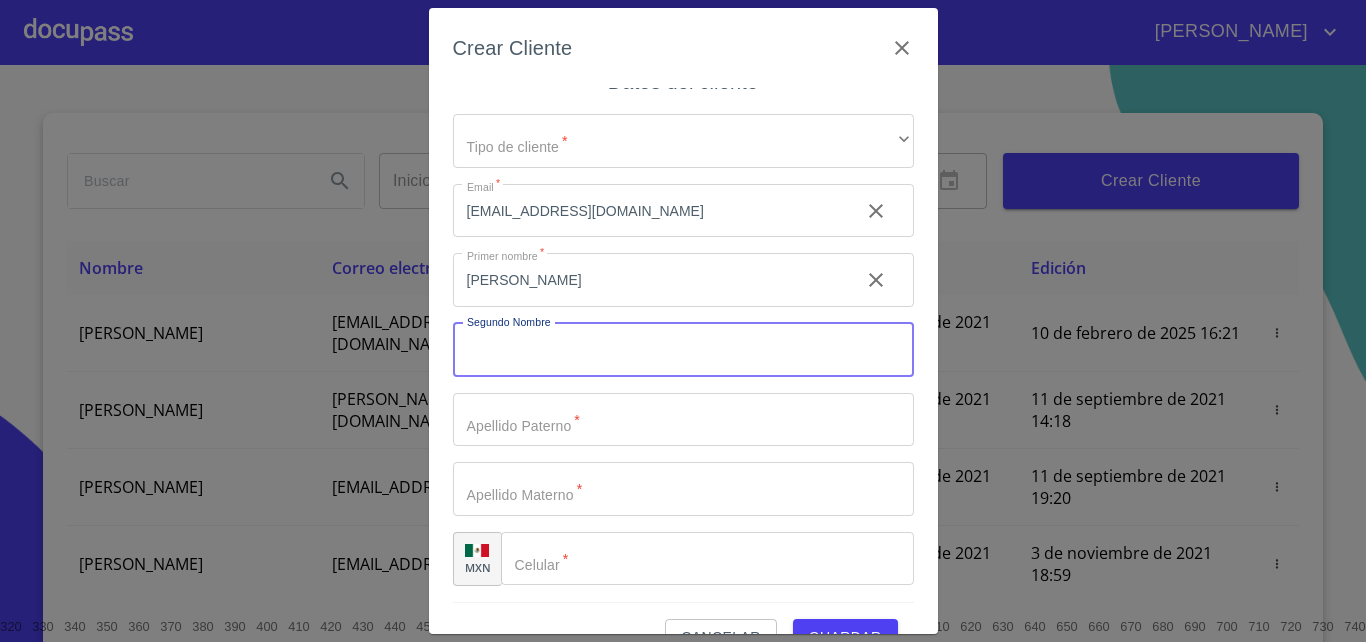 type on "m" 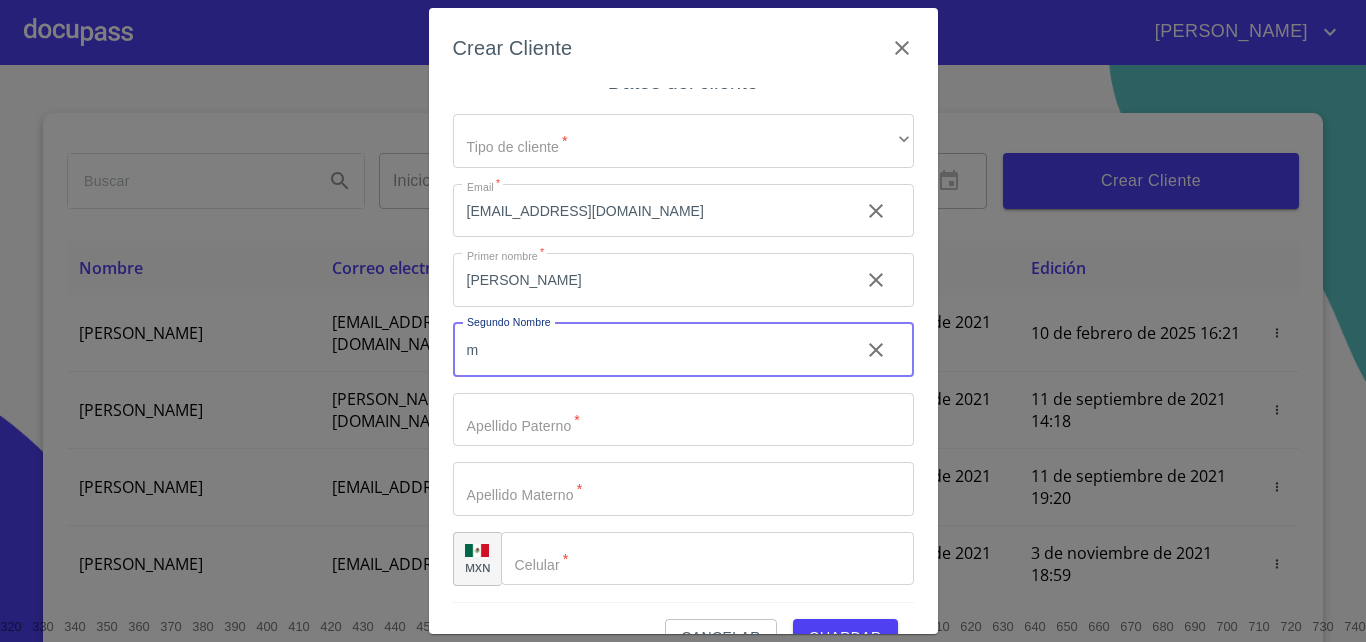 type 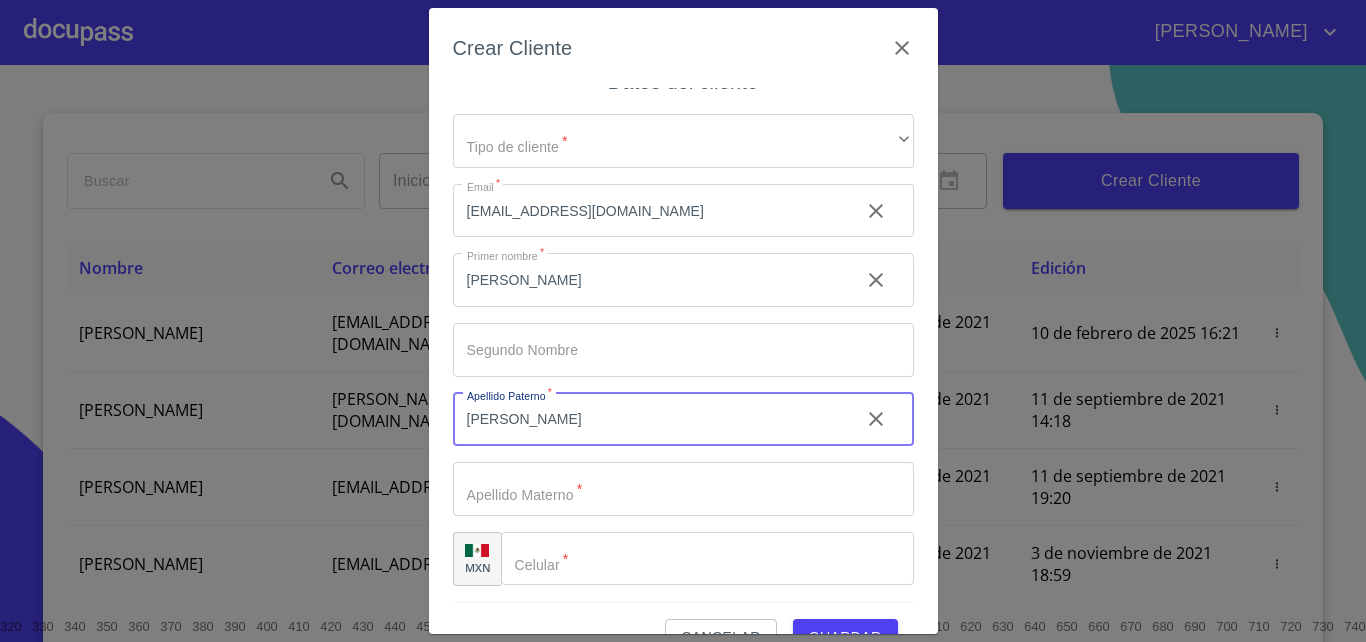 type on "[PERSON_NAME]" 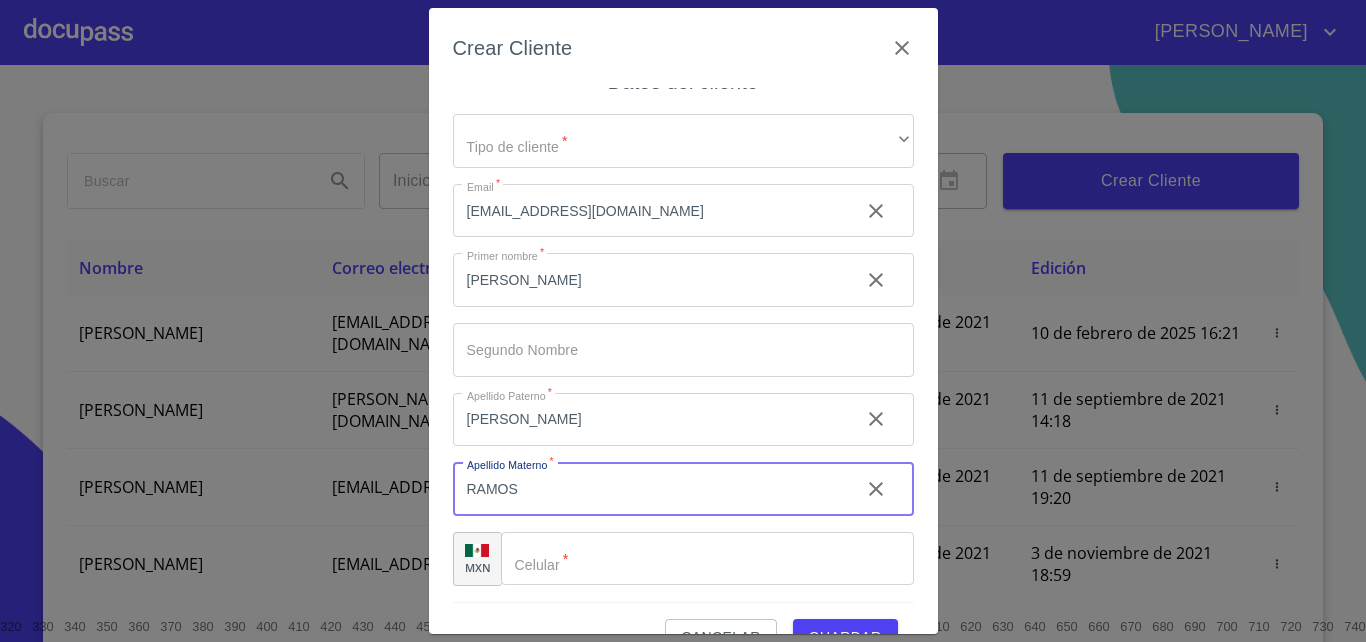 type on "RAMOS" 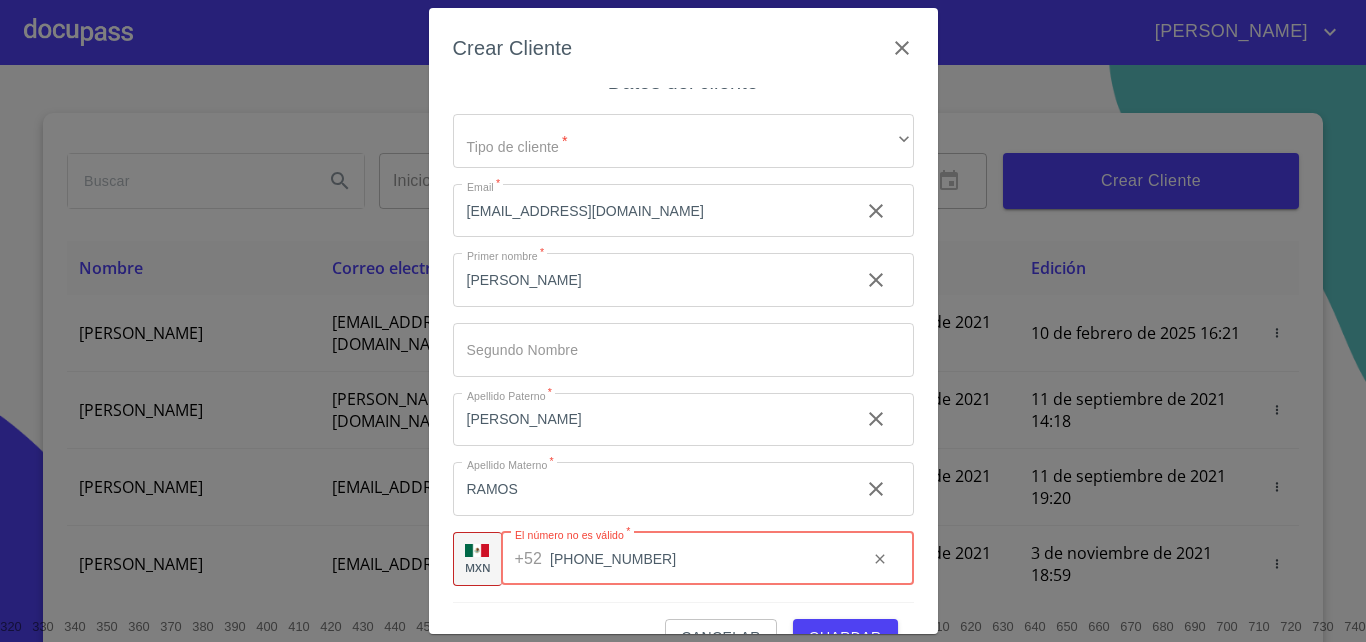scroll, scrollTop: 0, scrollLeft: 0, axis: both 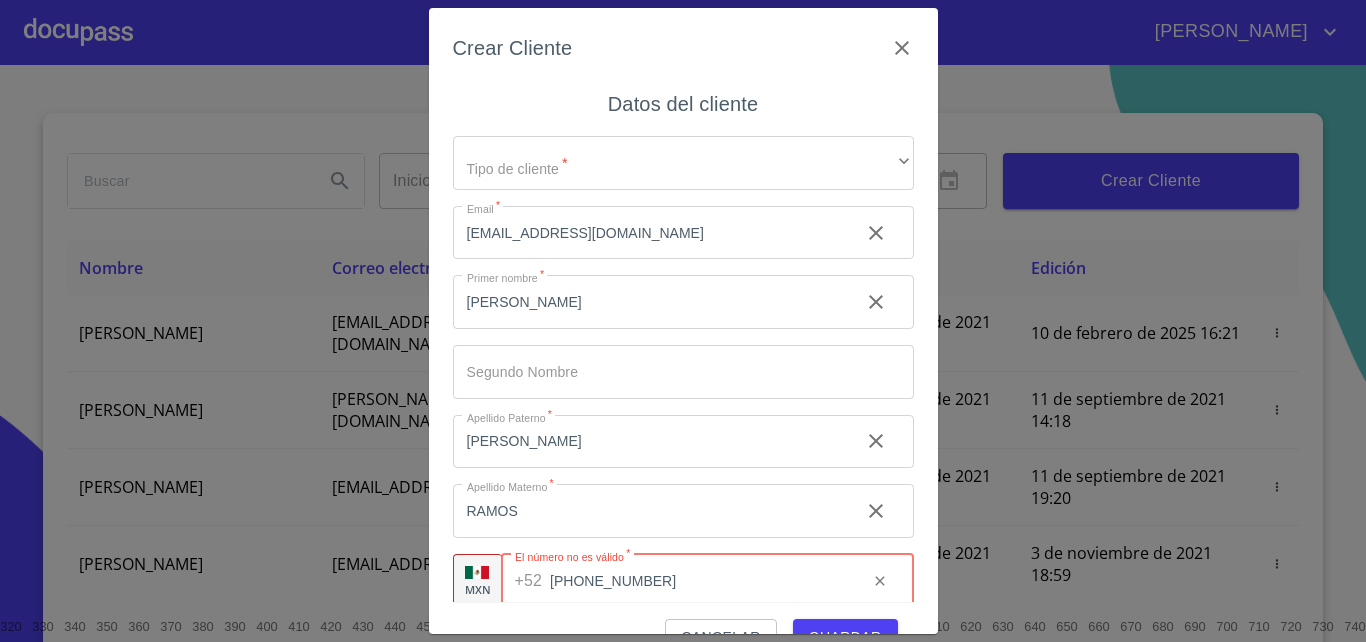 type on "[PHONE_NUMBER]" 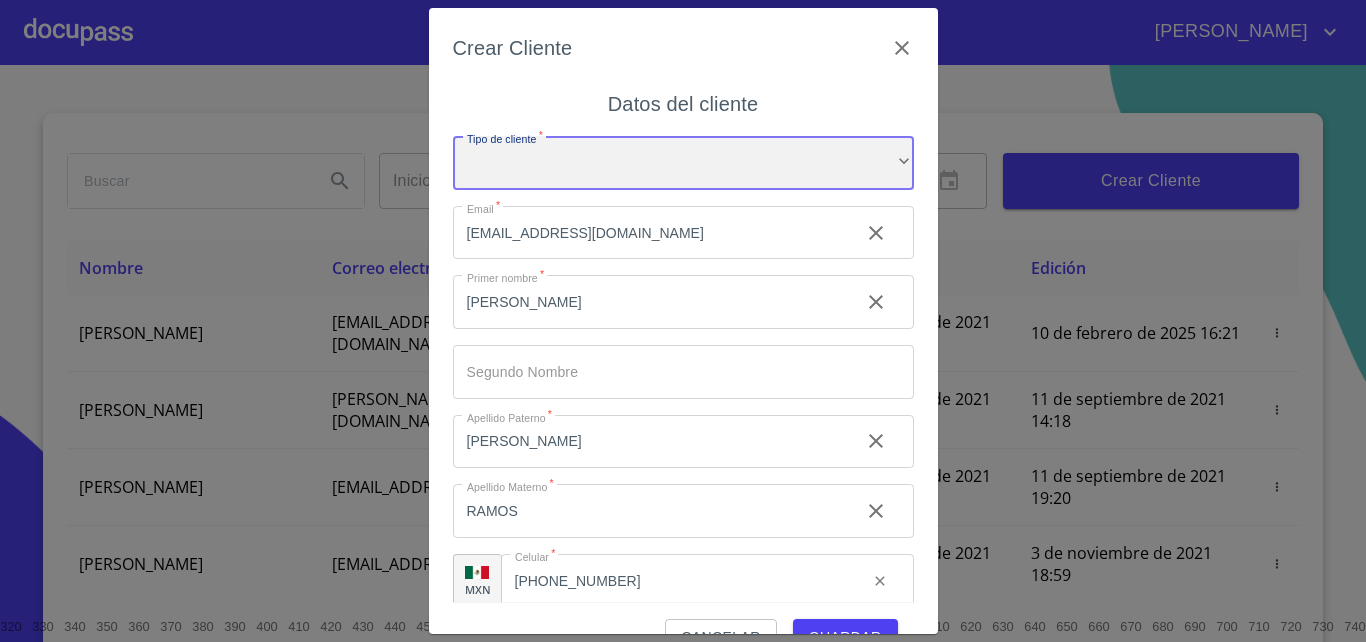 click on "​" at bounding box center [683, 163] 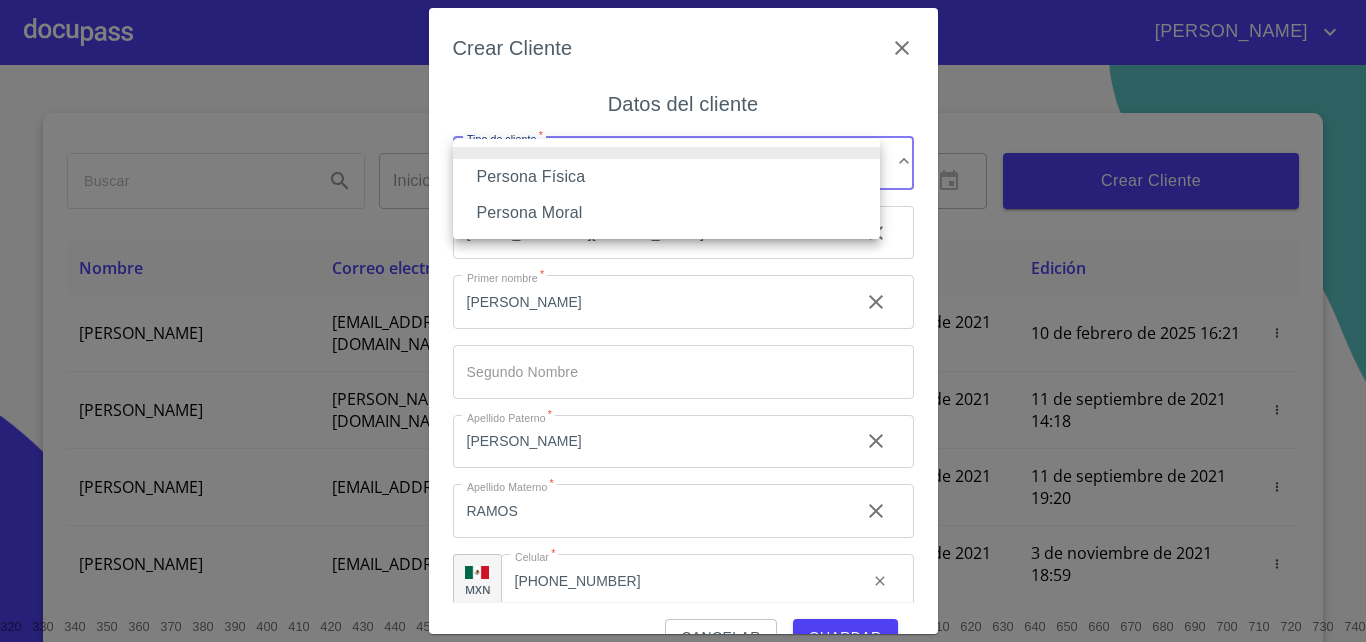 click on "Persona Física" at bounding box center (666, 177) 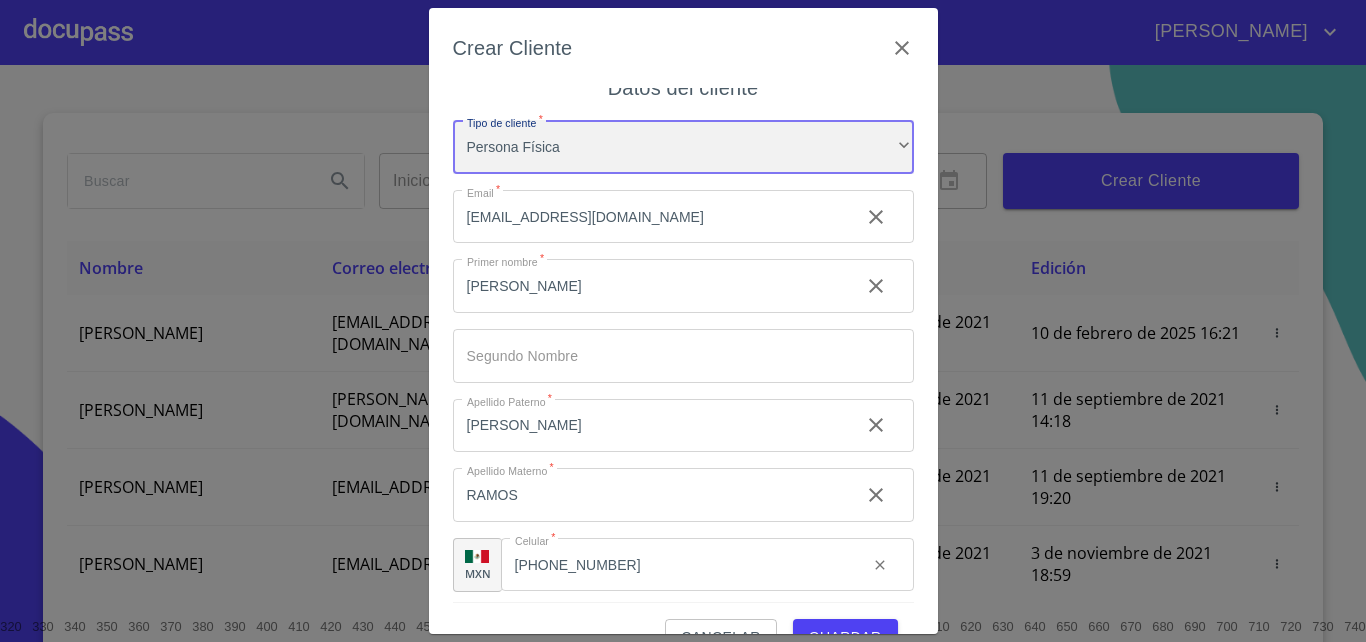 scroll, scrollTop: 22, scrollLeft: 0, axis: vertical 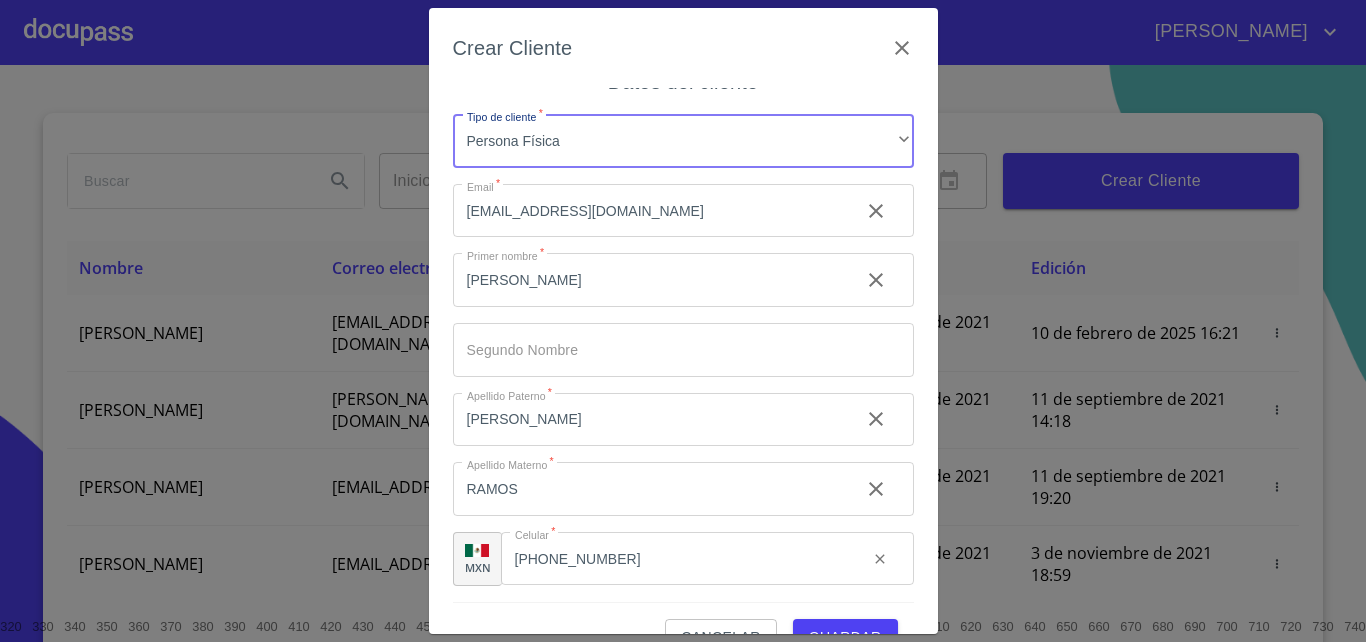 click on "Guardar" at bounding box center [845, 637] 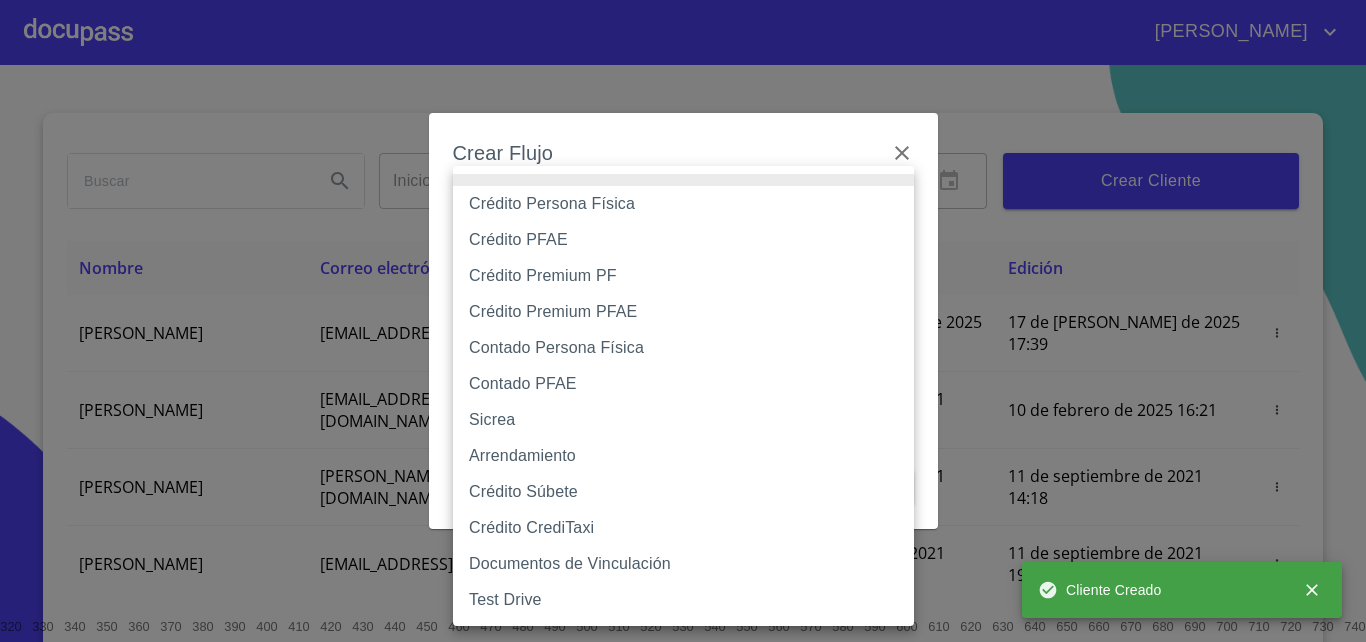 click on "[PERSON_NAME] ​ Fin ​ Crear Cliente Nombre   Correo electrónico   Registro   Edición     [PERSON_NAME] [EMAIL_ADDRESS][DOMAIN_NAME] 17 de [PERSON_NAME] de 2025 17:39 17 de [PERSON_NAME] de 2025 17:39 [PERSON_NAME] GROVER [EMAIL_ADDRESS][PERSON_NAME][PERSON_NAME][DOMAIN_NAME] 10 de septiembre de 2021 18:55 10 de febrero de 2025 16:21 [PERSON_NAME] CELIS  [EMAIL_ADDRESS][PERSON_NAME][DOMAIN_NAME] 11 de septiembre de 2021 14:18 11 de septiembre de 2021 14:18 [PERSON_NAME] [PERSON_NAME][EMAIL_ADDRESS][DOMAIN_NAME] 11 de septiembre de 2021 19:20 11 de septiembre de 2021 19:20 [PERSON_NAME] [EMAIL_ADDRESS][DOMAIN_NAME] 13 de septiembre de 2021 11:06 3 de noviembre de 2021 18:59 [PERSON_NAME] [EMAIL_ADDRESS][DOMAIN_NAME] 14 de septiembre de 2021 12:26 14 de septiembre de 2021 12:26 [PERSON_NAME] [EMAIL_ADDRESS][DOMAIN_NAME] 14 de septiembre de 2021 16:35 14 de septiembre de 2021 16:35 [PERSON_NAME] [EMAIL_ADDRESS][DOMAIN_NAME] 14 de septiembre de 2021 18:24 14 de septiembre de 2021 18:24 [PERSON_NAME]  [EMAIL_ADDRESS][DOMAIN_NAME] 15 de septiembre de 2021 13:18 [PERSON_NAME]" at bounding box center (683, 321) 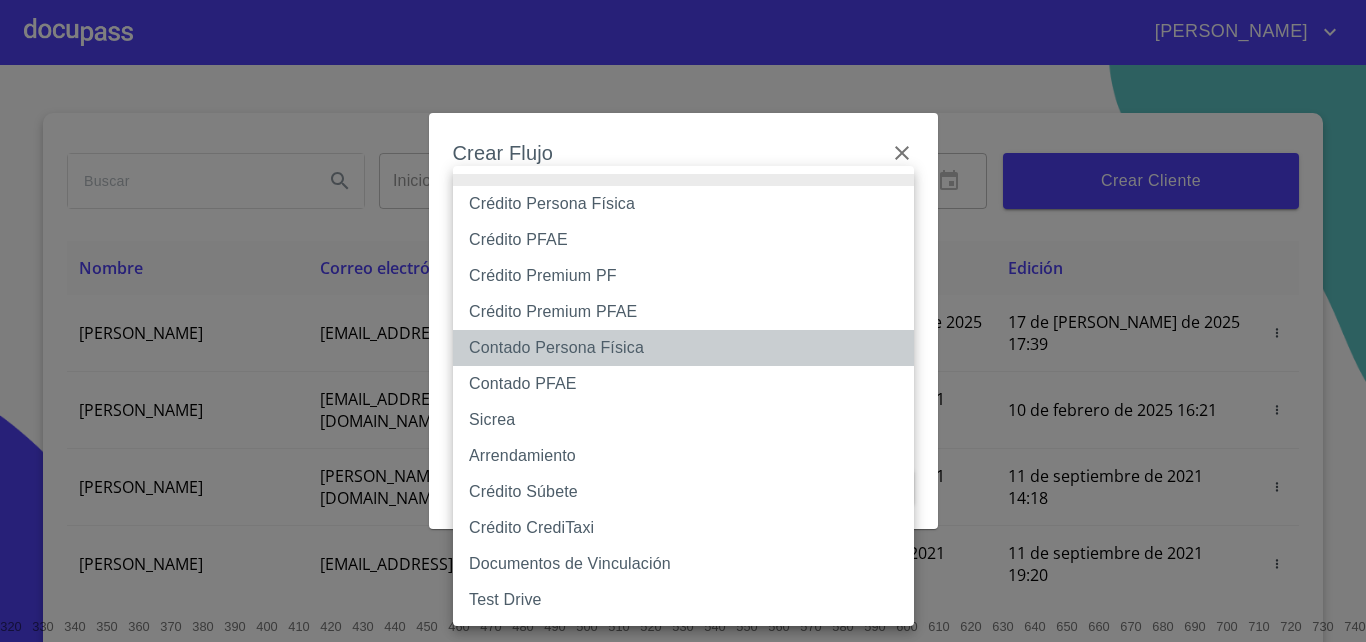 click on "Contado Persona Física" at bounding box center [683, 348] 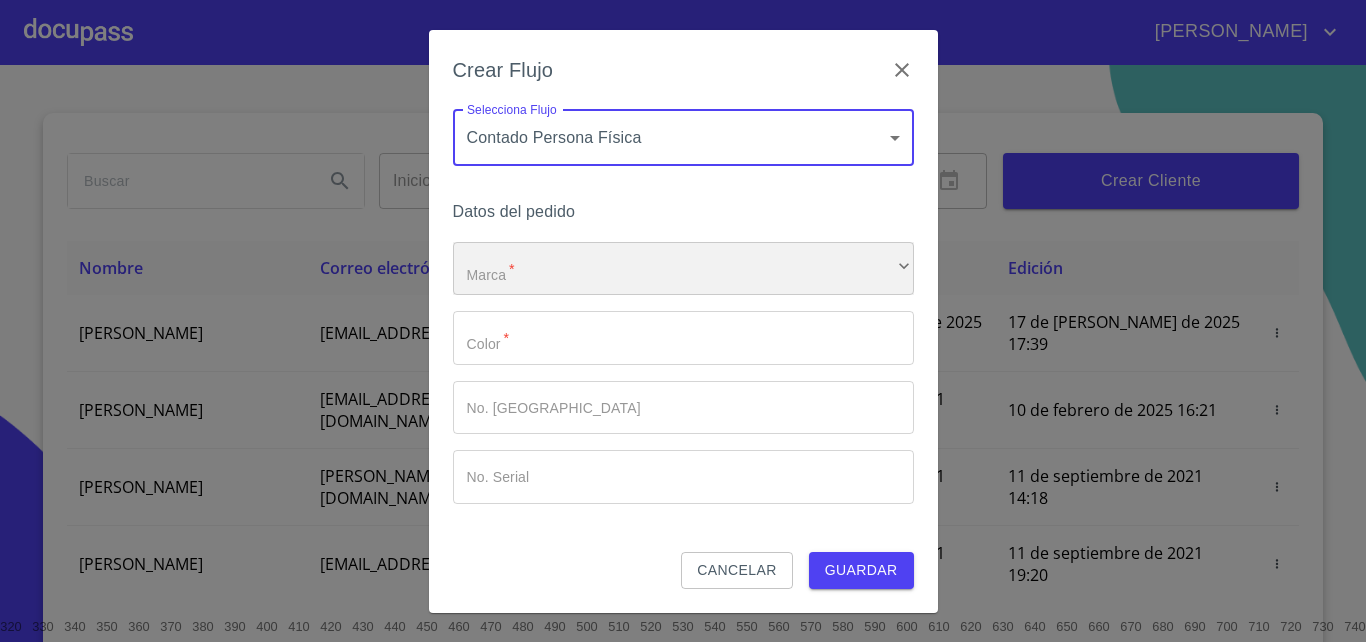 click on "​" at bounding box center (683, 269) 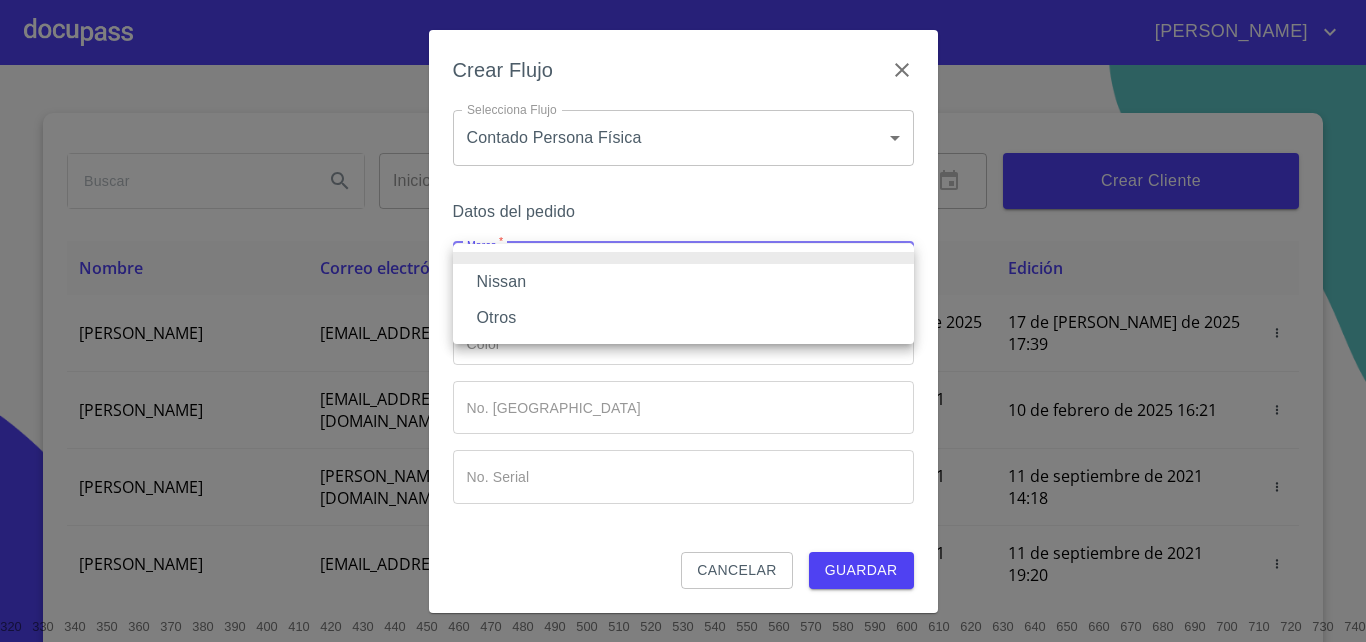 click on "Nissan" at bounding box center [683, 282] 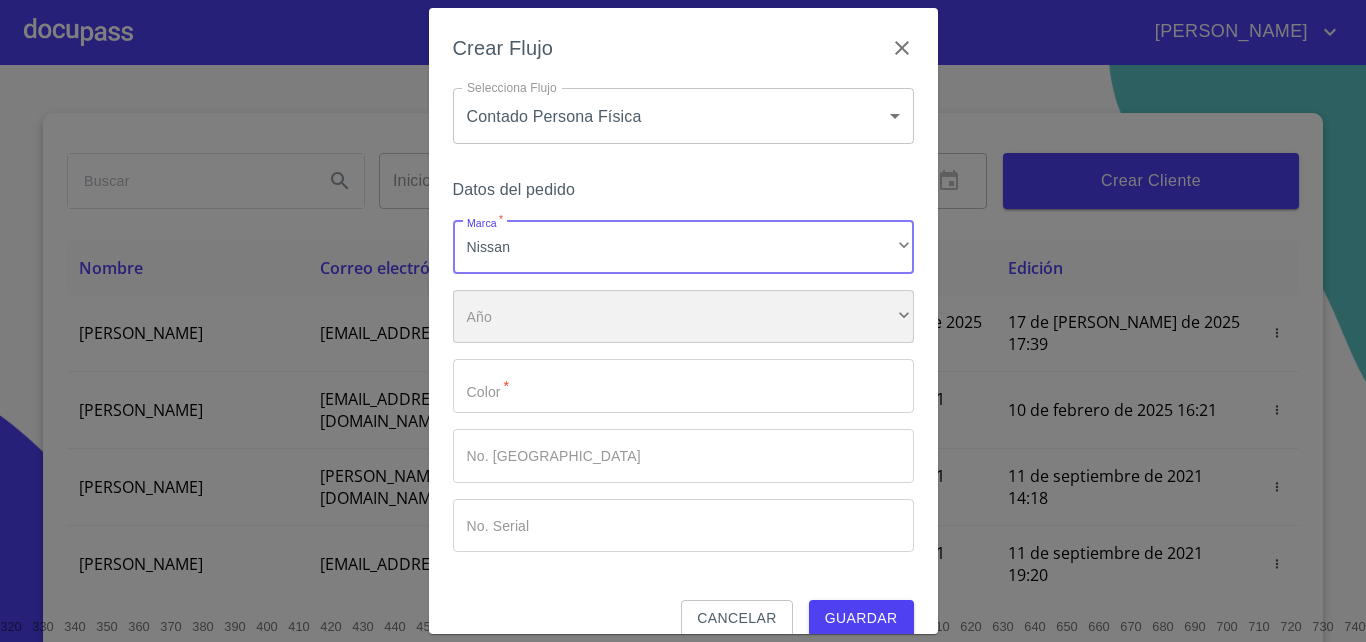 click on "​" at bounding box center (683, 317) 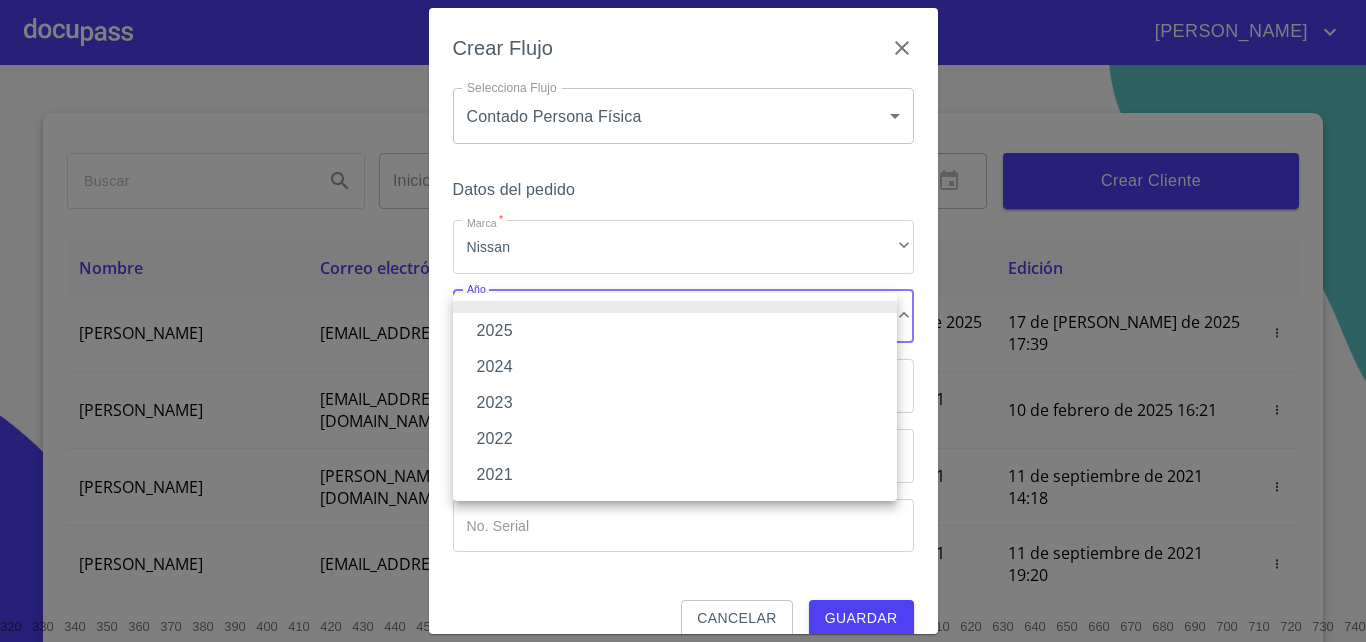 click on "2024" at bounding box center [675, 367] 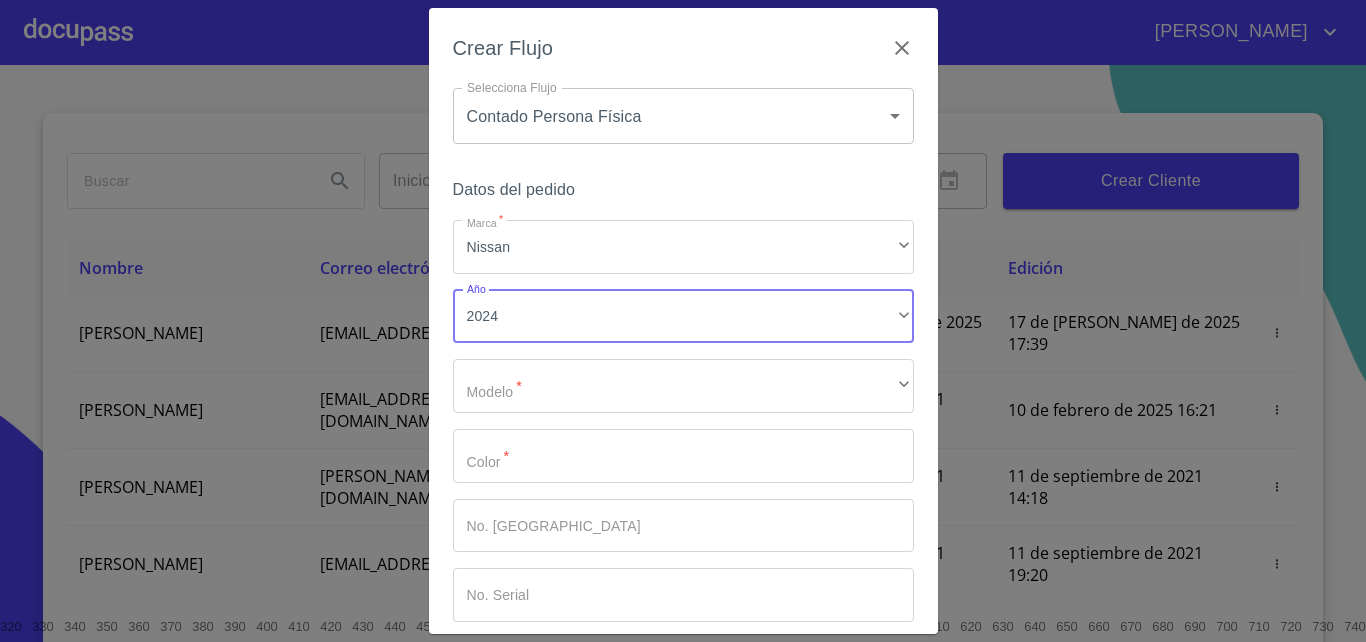 click on "Marca   * Nissan ​ Año 2024 ​ Modelo   * ​ ​ Color   * ​ No. Pedido ​ No. Serial ​" at bounding box center [683, 421] 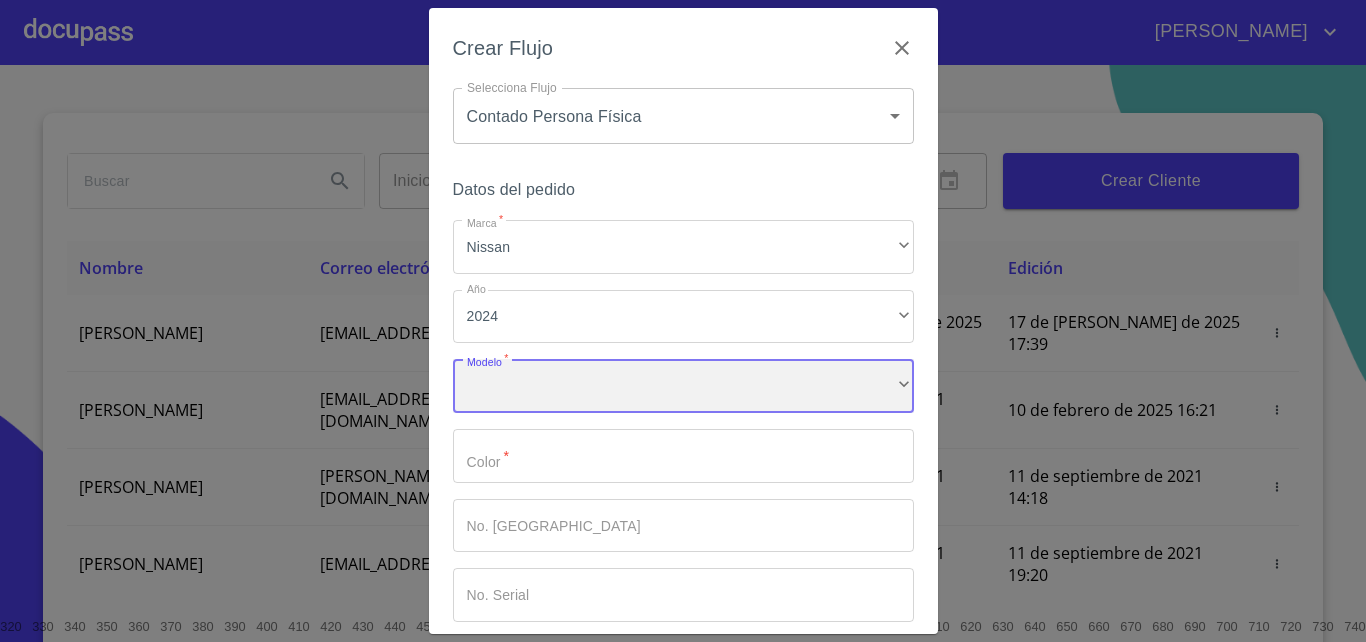 click on "​" at bounding box center (683, 386) 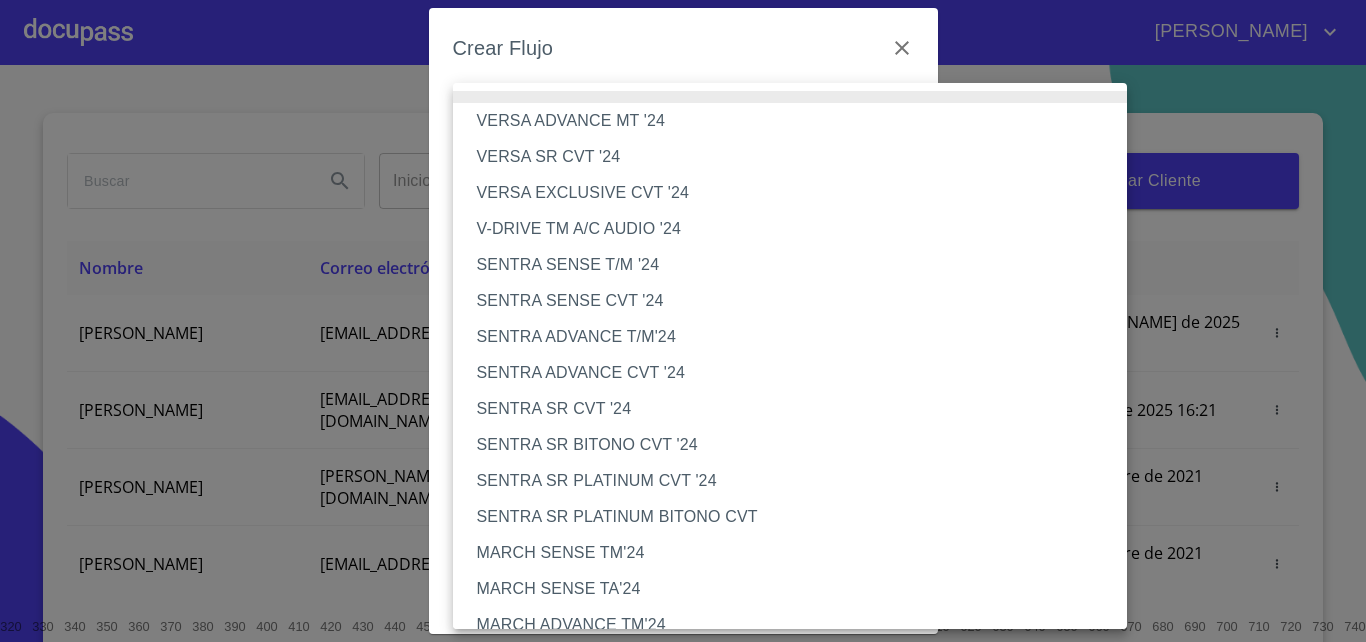 type 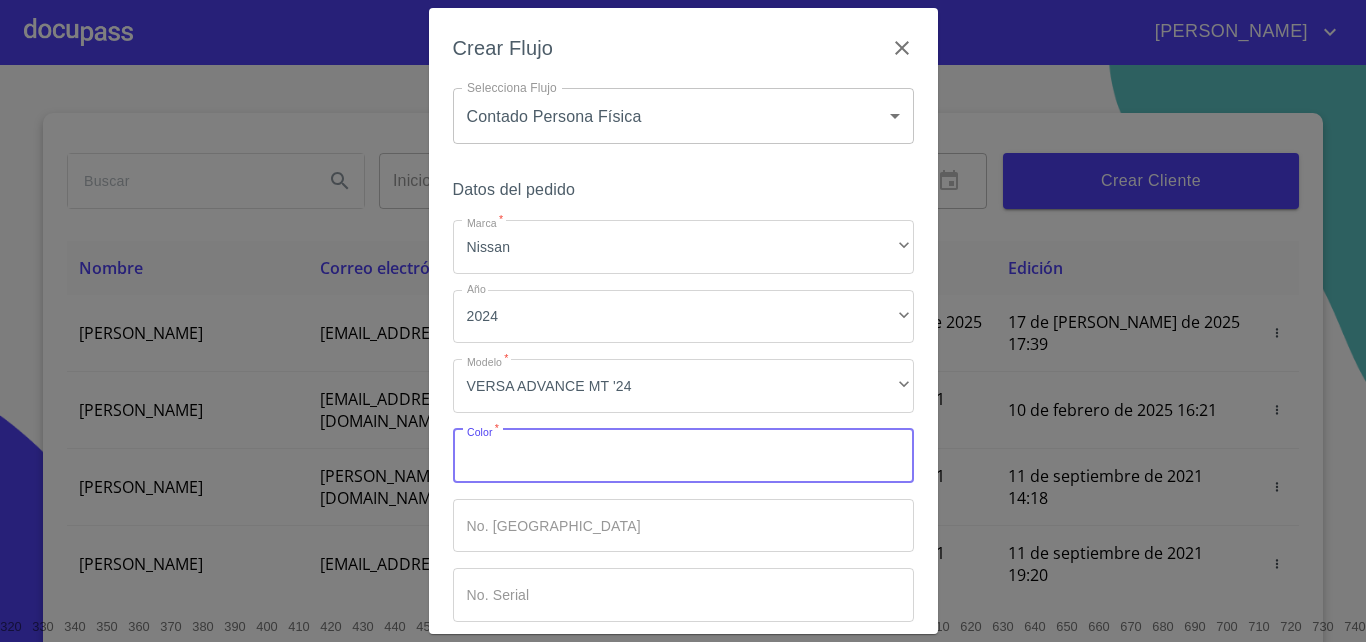 click on "Marca   *" at bounding box center [683, 456] 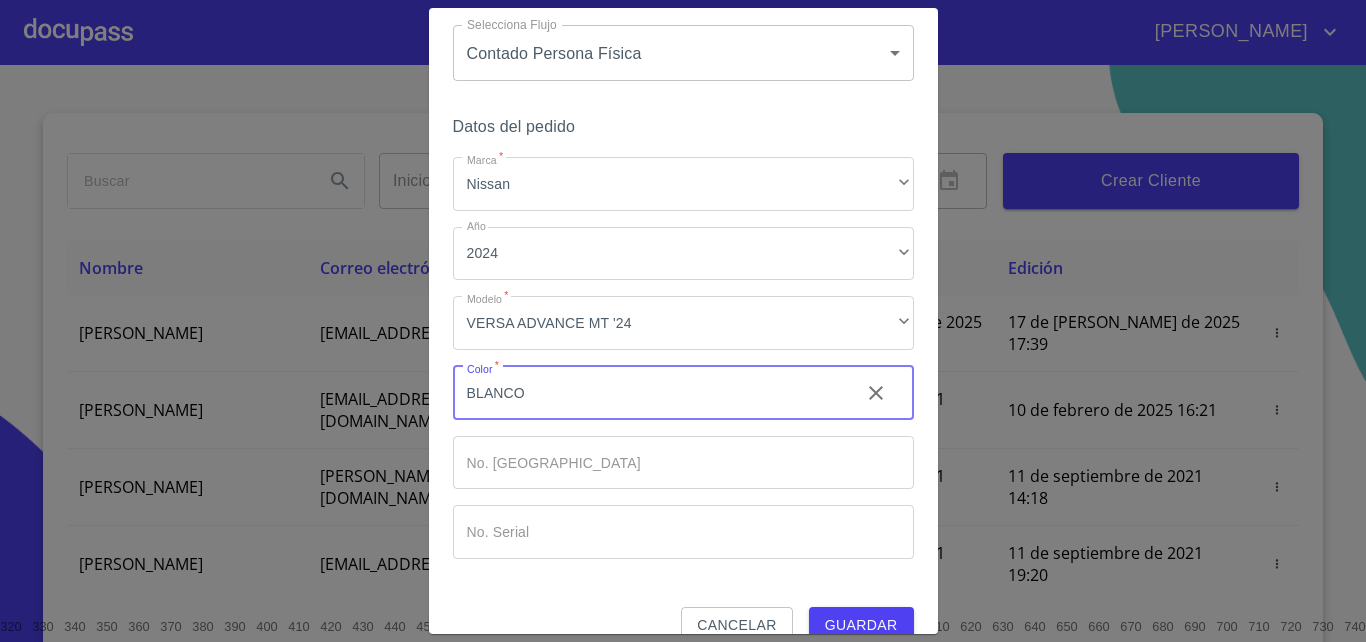 scroll, scrollTop: 96, scrollLeft: 0, axis: vertical 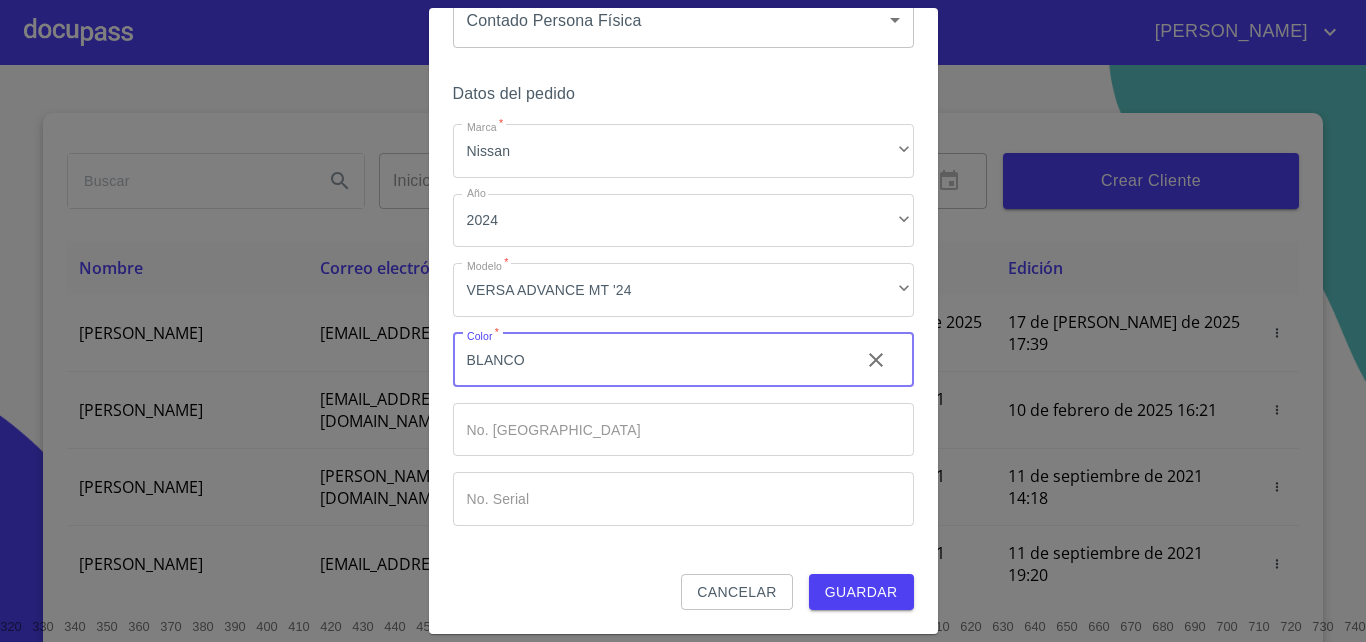 type on "BLANCO" 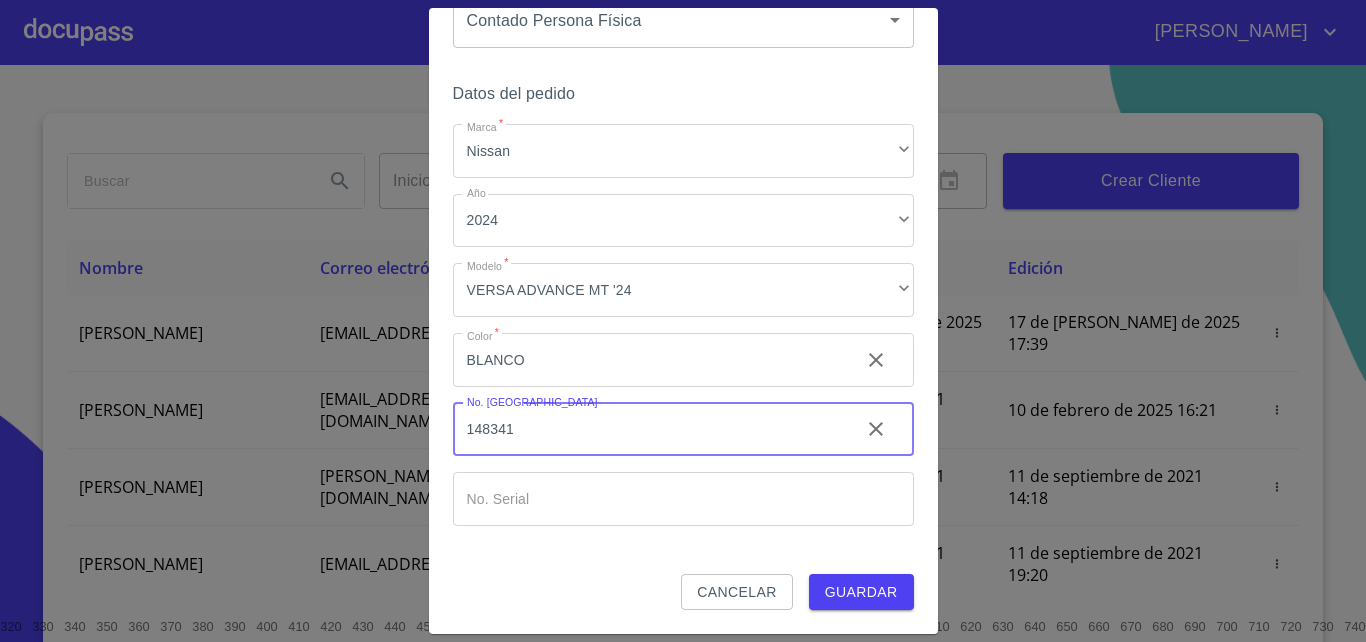 type on "148341" 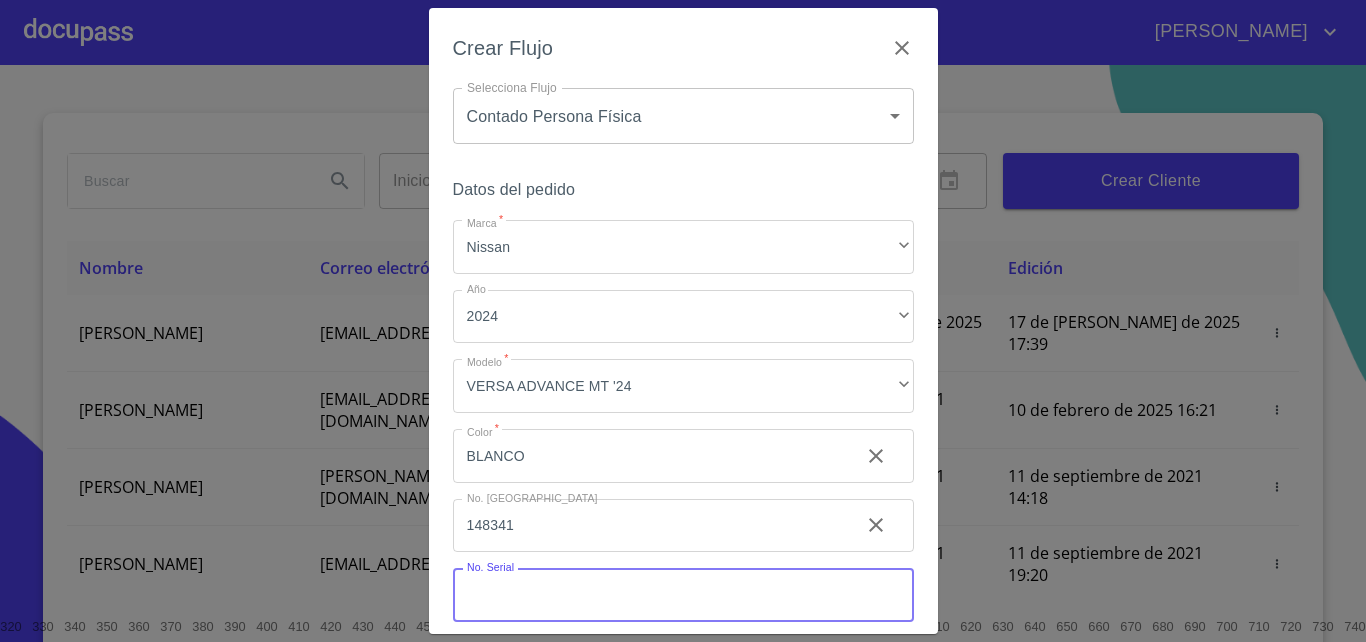 scroll, scrollTop: 96, scrollLeft: 0, axis: vertical 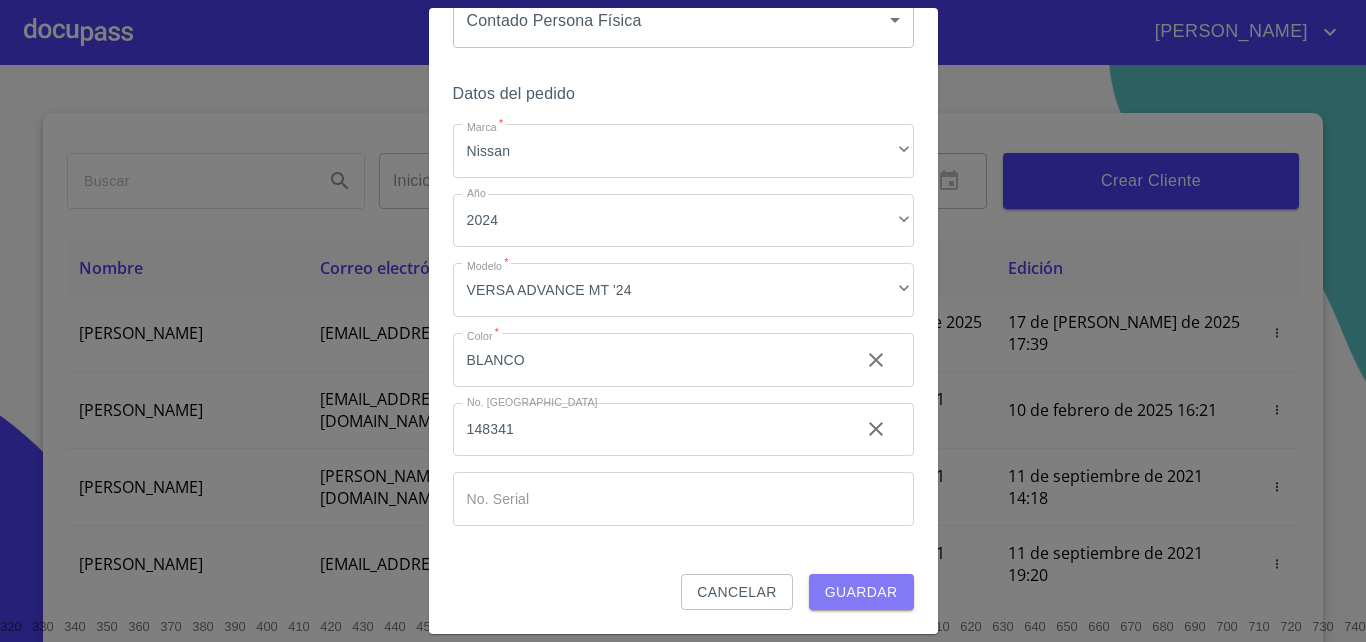 click on "Guardar" at bounding box center [861, 592] 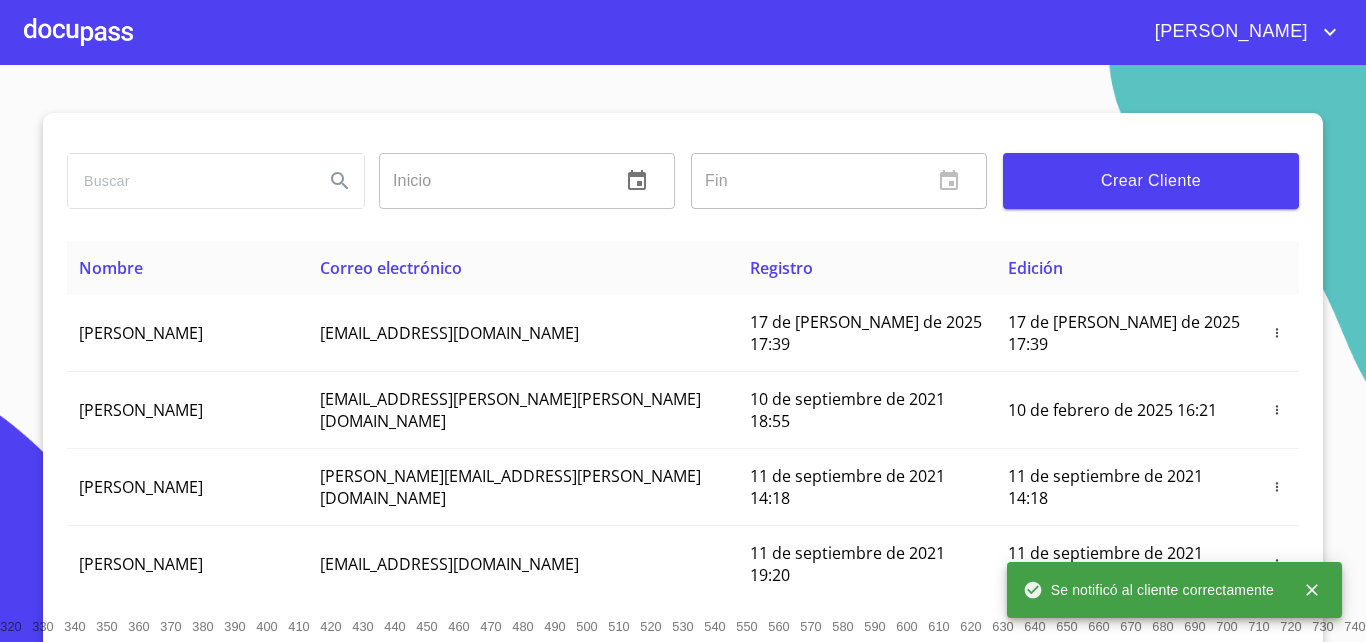 click at bounding box center (78, 32) 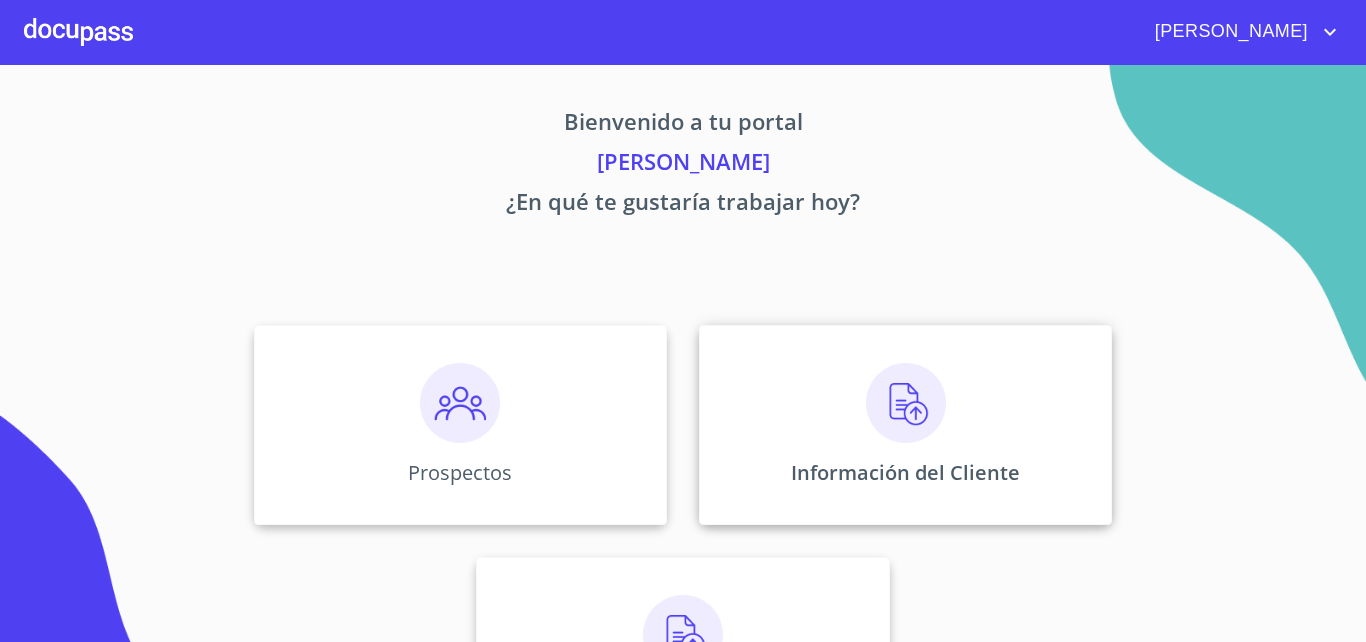 click on "Información del Cliente" at bounding box center [905, 425] 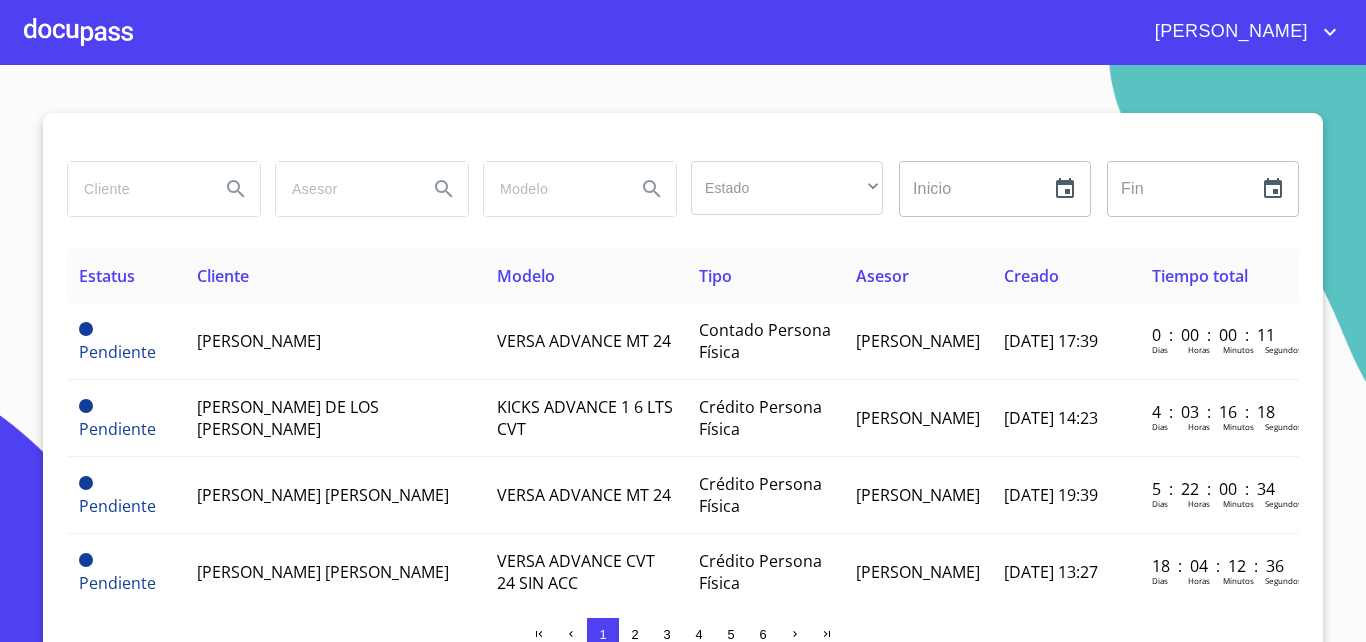 click at bounding box center (136, 189) 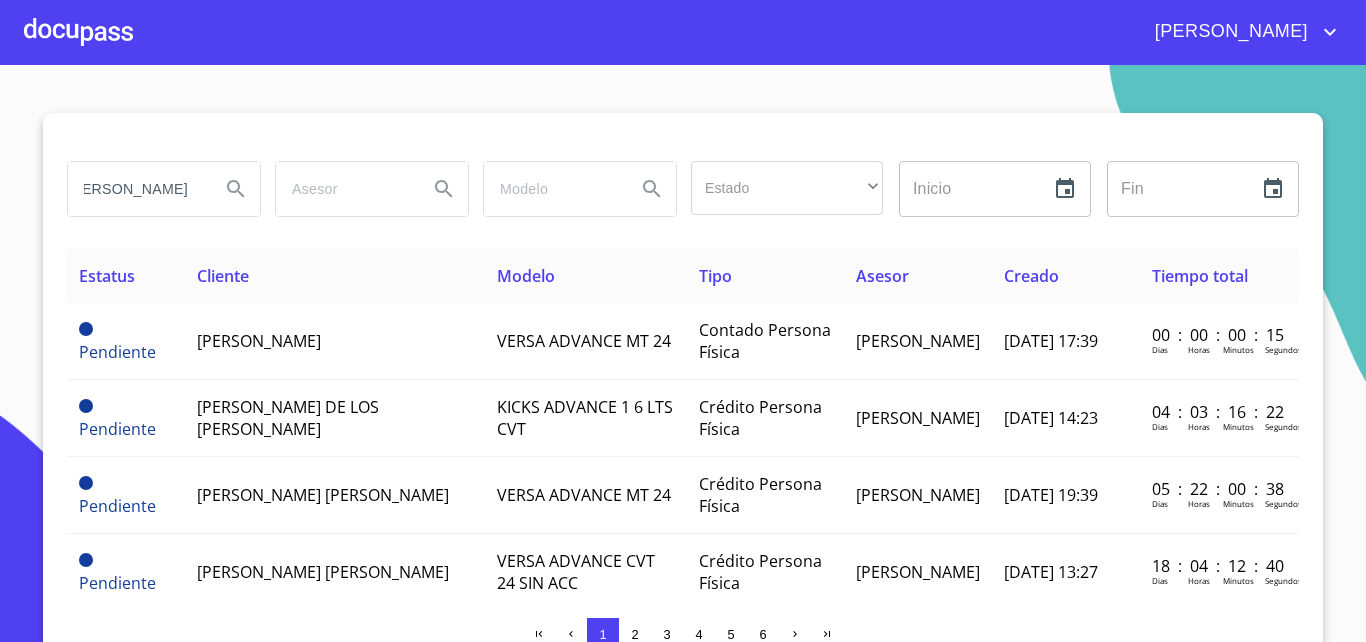 scroll, scrollTop: 0, scrollLeft: 36, axis: horizontal 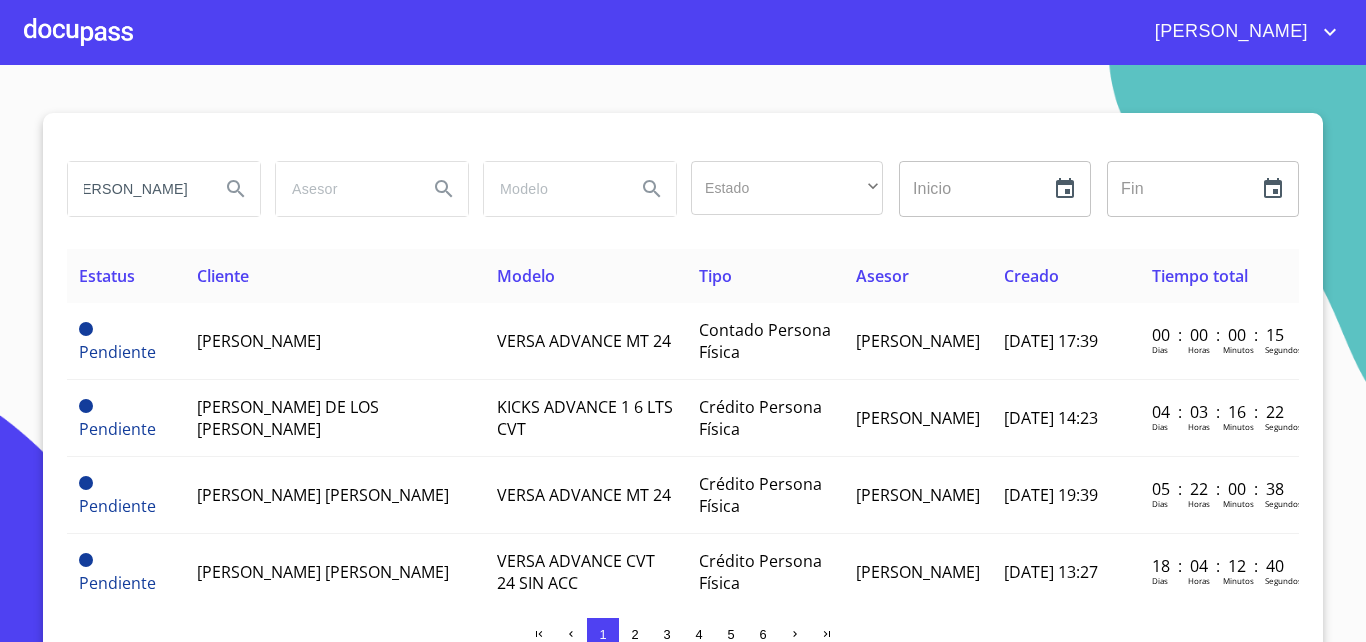 type on "[PERSON_NAME]" 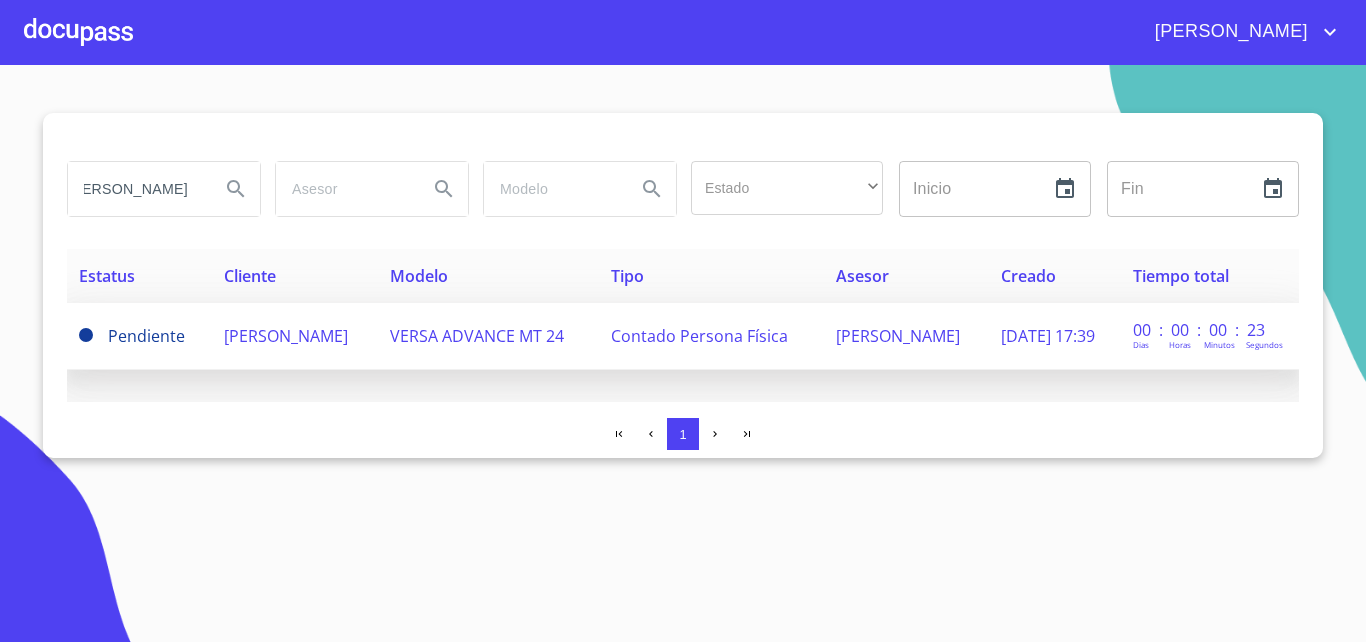 click on "[PERSON_NAME]" at bounding box center (294, 336) 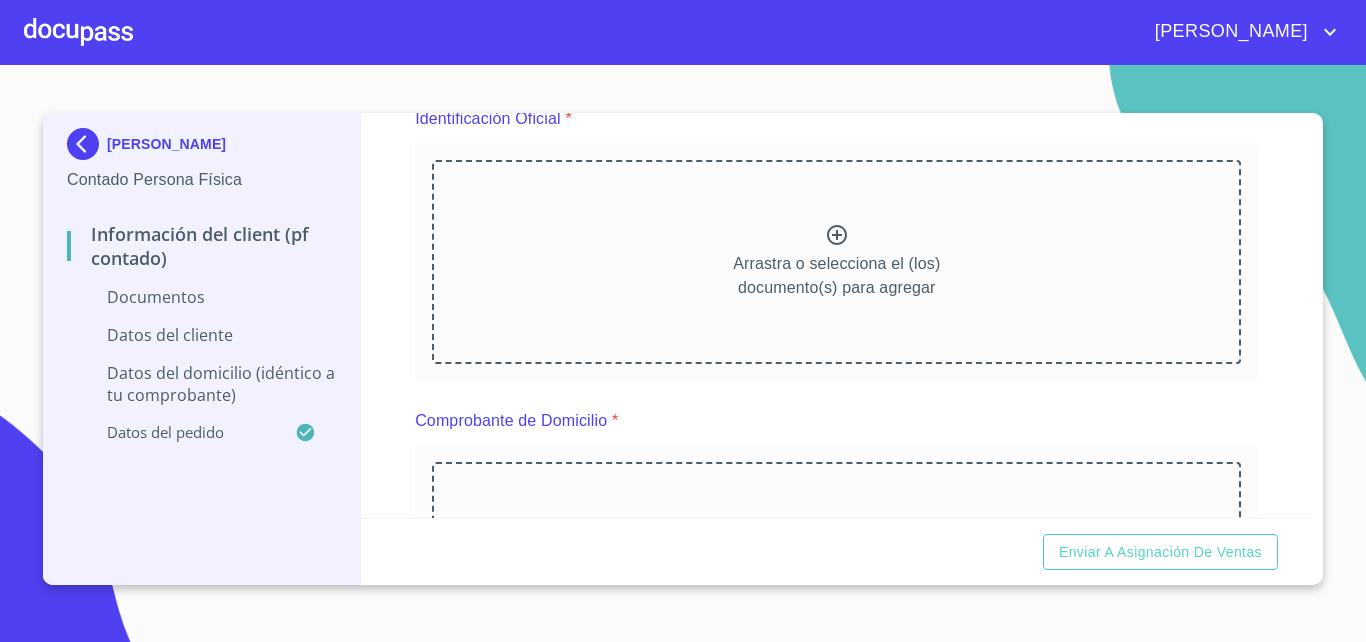 scroll, scrollTop: 264, scrollLeft: 0, axis: vertical 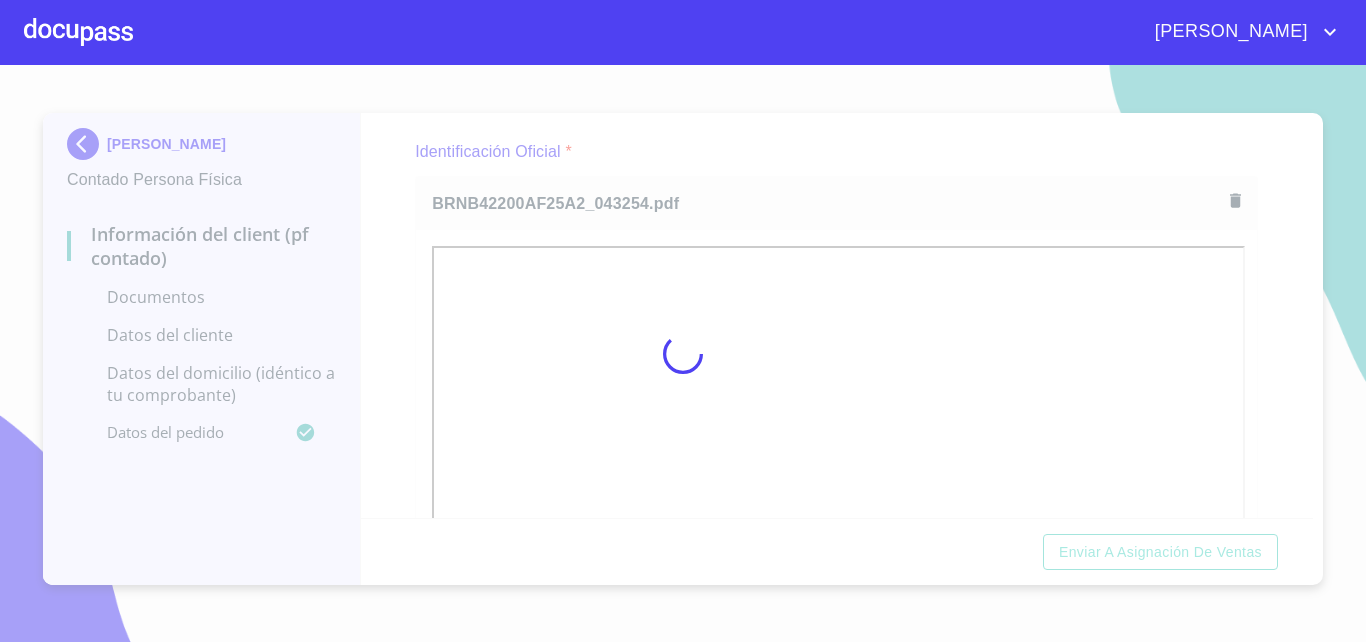 click at bounding box center [683, 353] 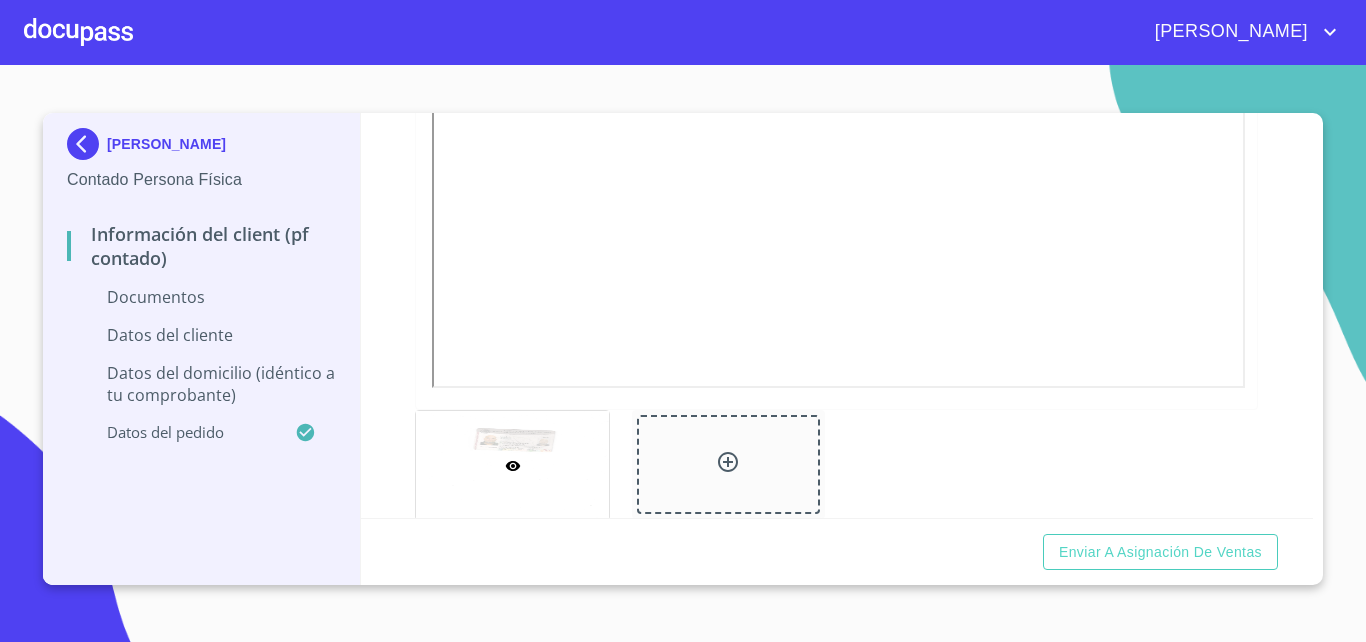 scroll, scrollTop: 1016, scrollLeft: 0, axis: vertical 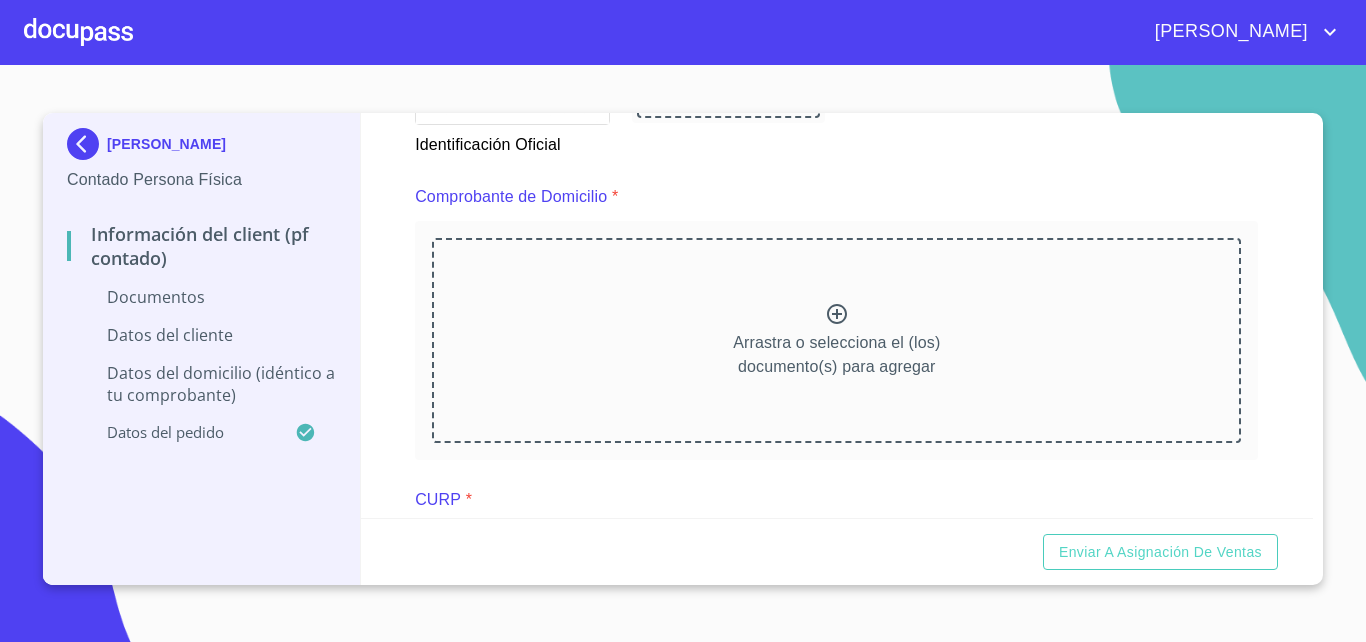 click at bounding box center [78, 32] 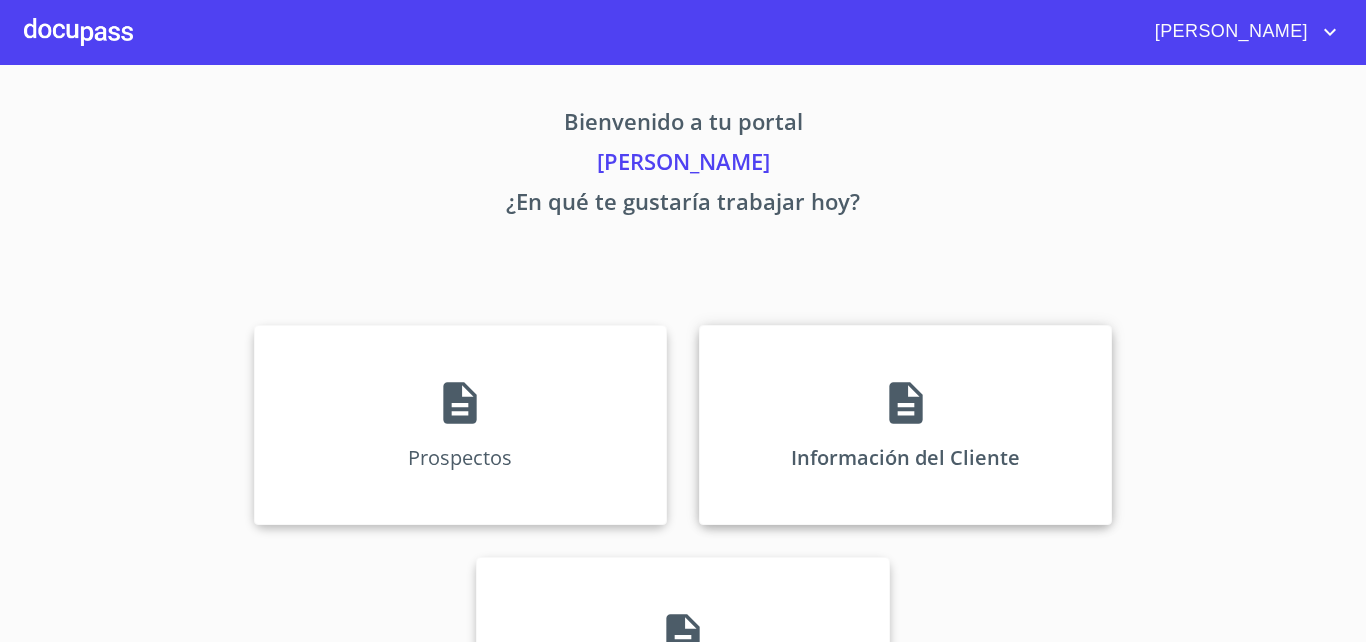 click on "Información del Cliente" at bounding box center (905, 425) 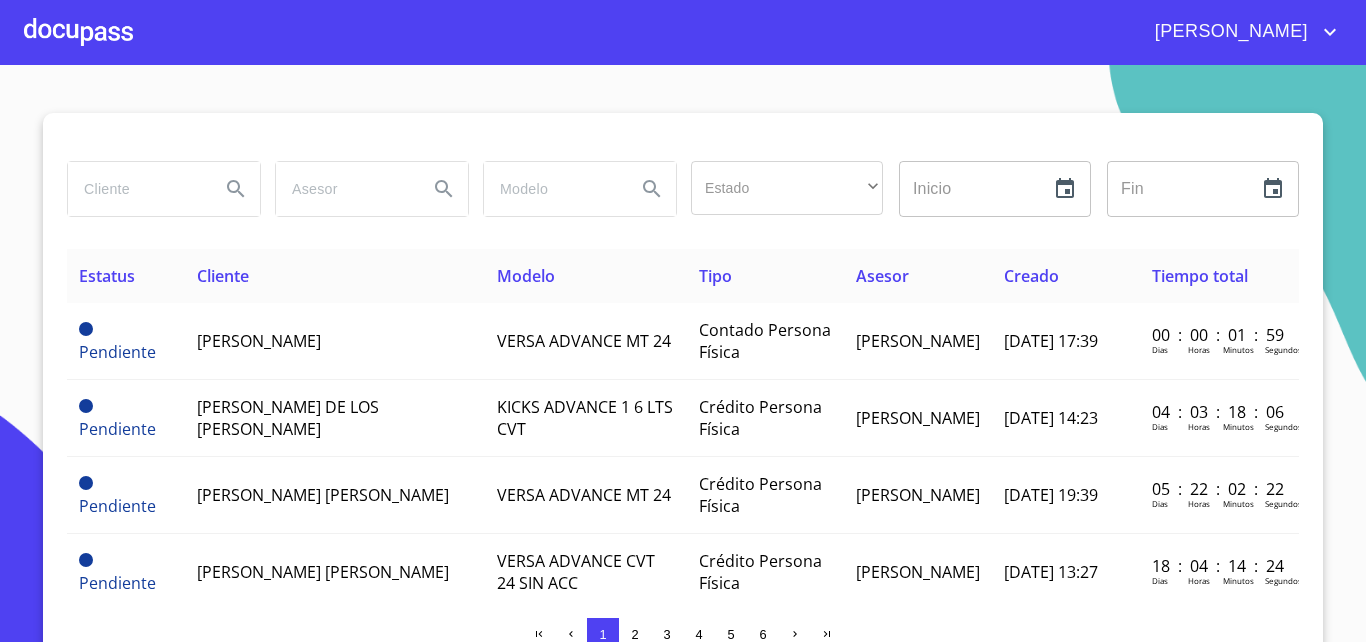 click at bounding box center [78, 32] 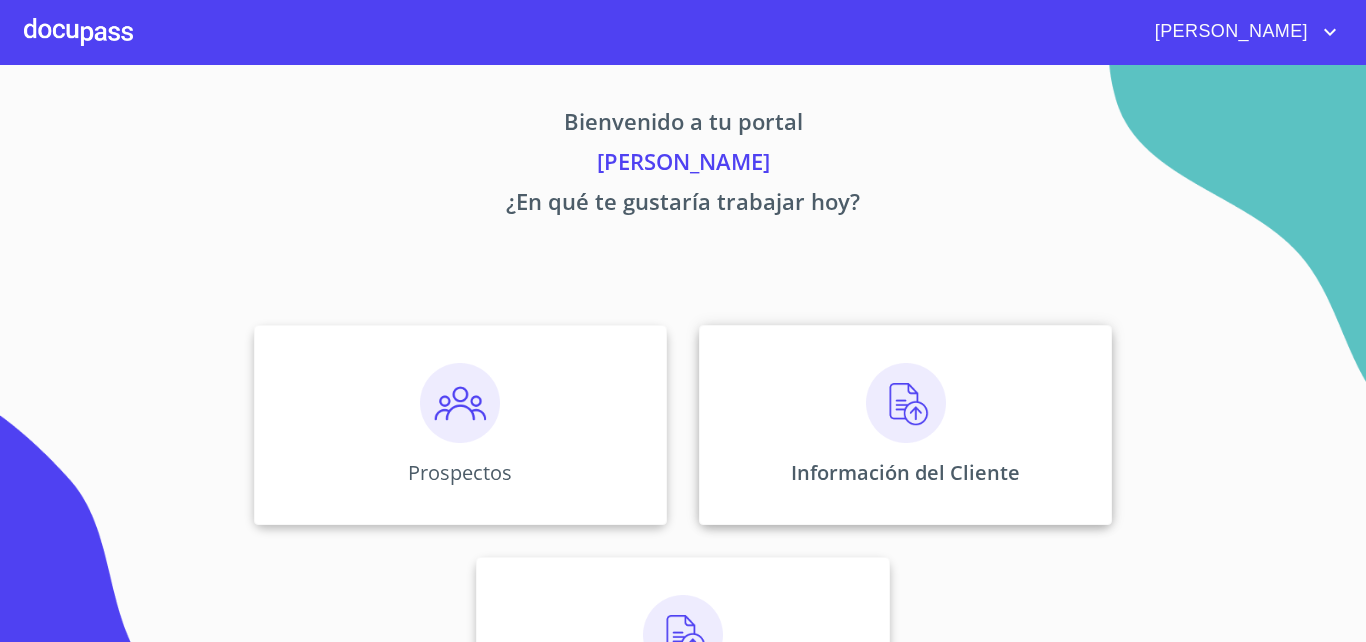 click on "Información del Cliente" at bounding box center (905, 425) 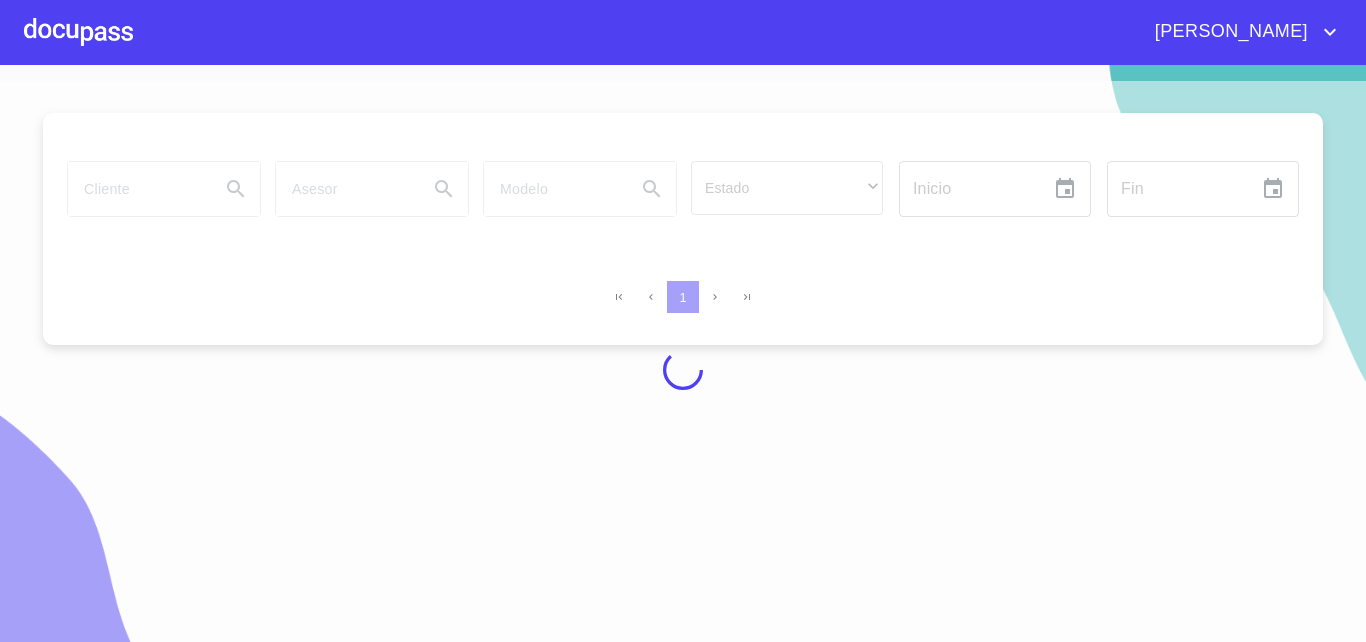 click at bounding box center (683, 369) 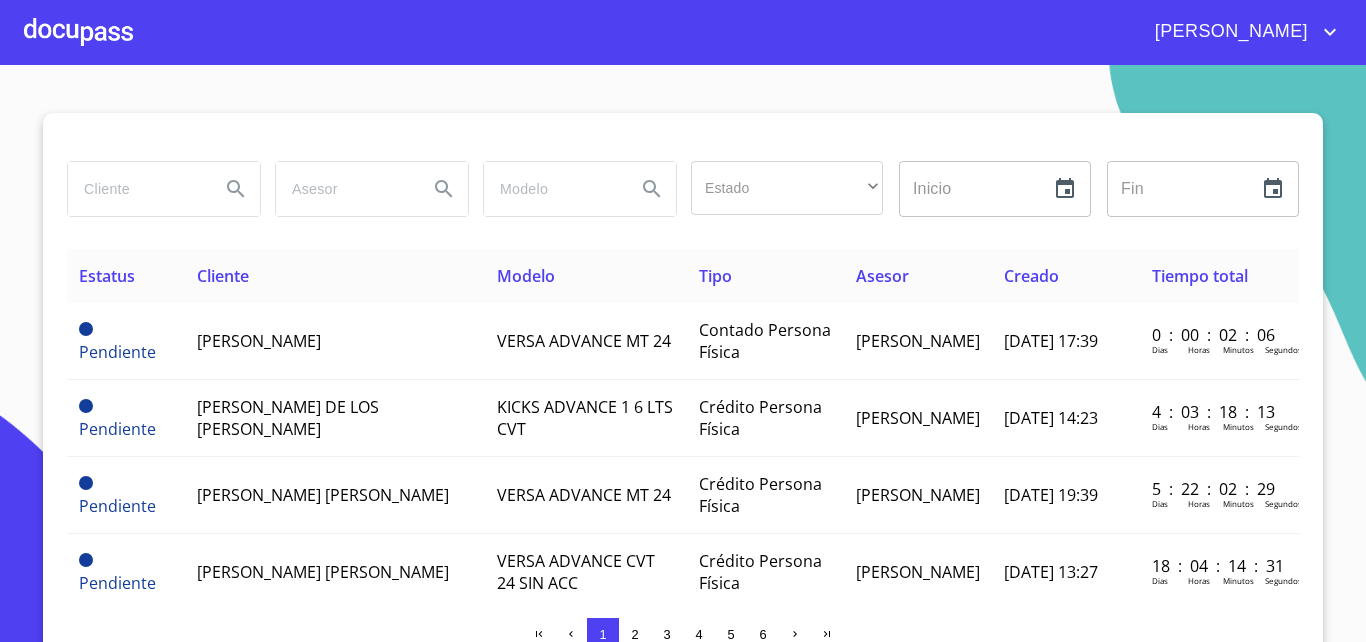 click at bounding box center (136, 189) 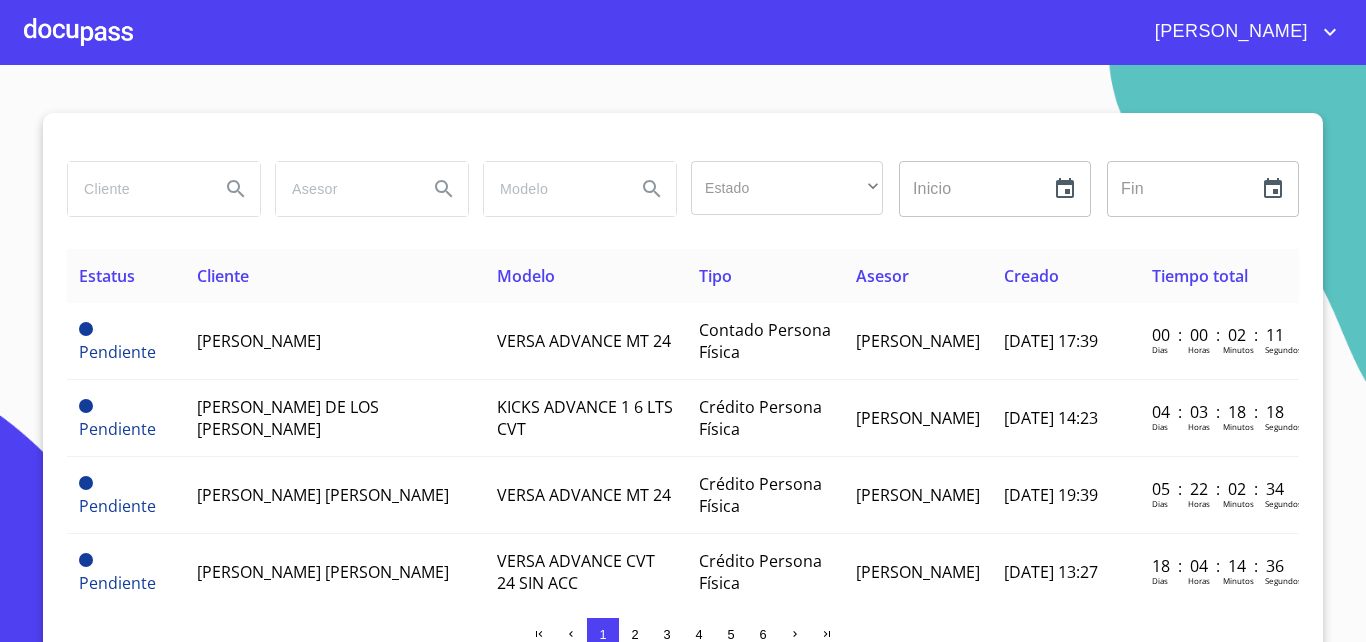 click at bounding box center (136, 189) 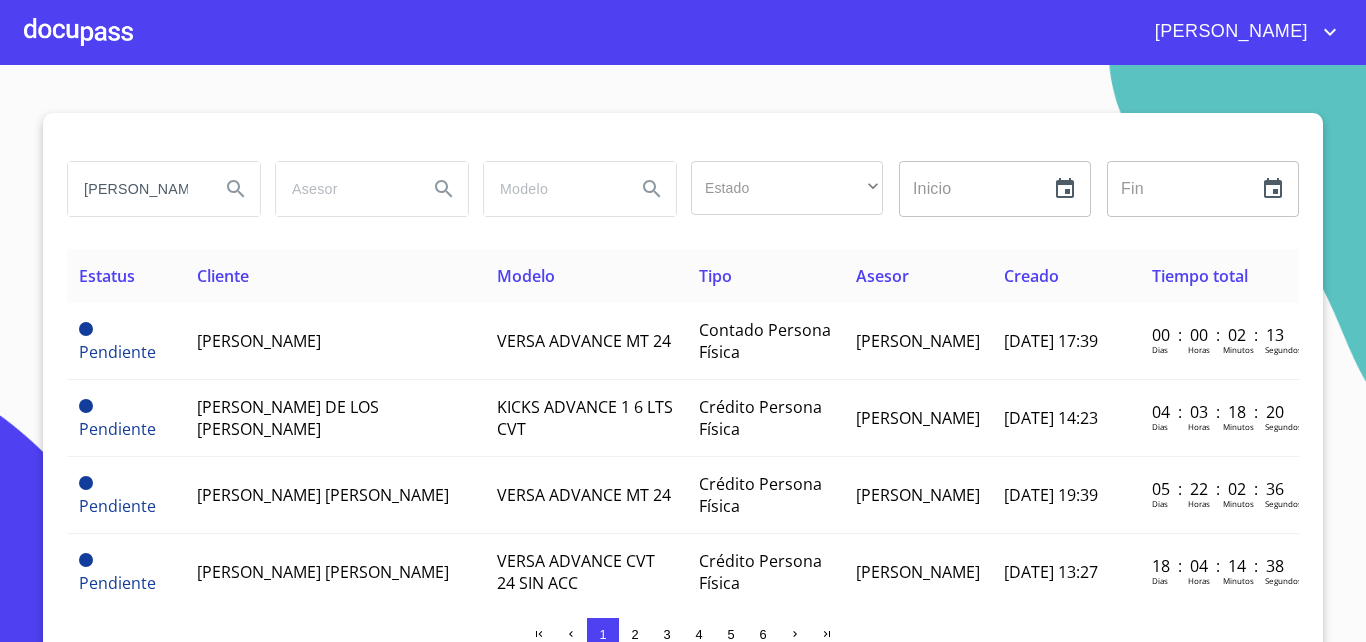 type on "[PERSON_NAME]" 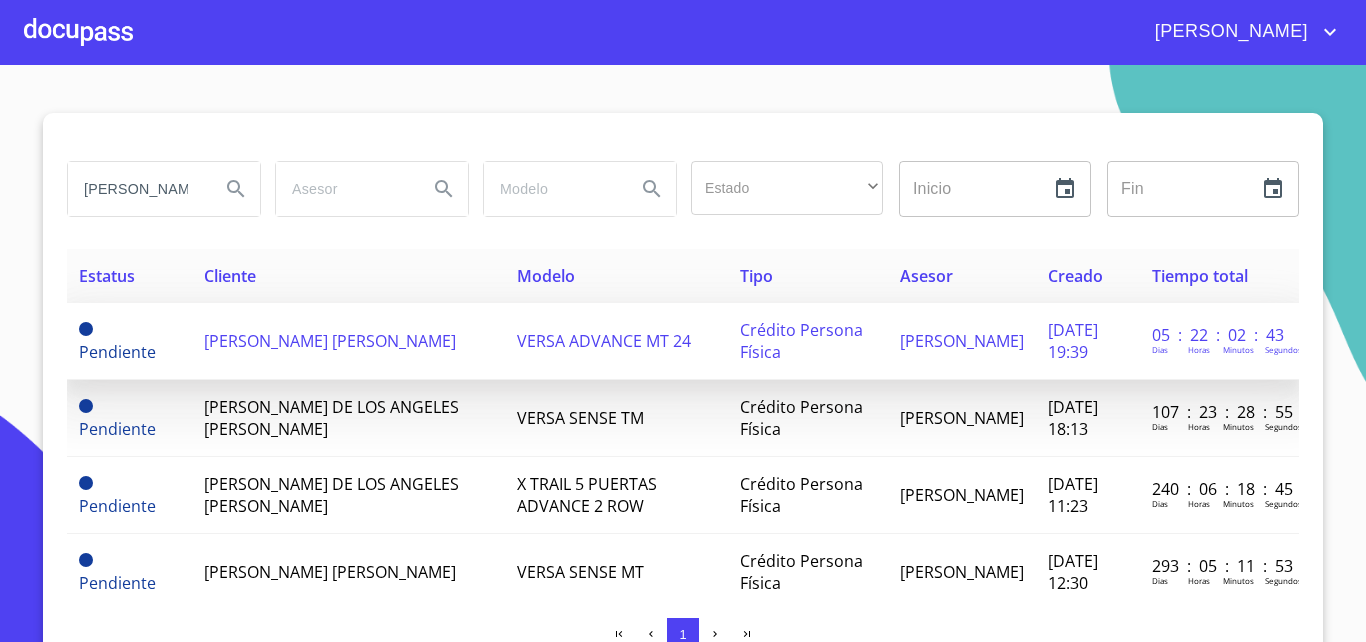 click on "[PERSON_NAME]  [PERSON_NAME]" at bounding box center (348, 341) 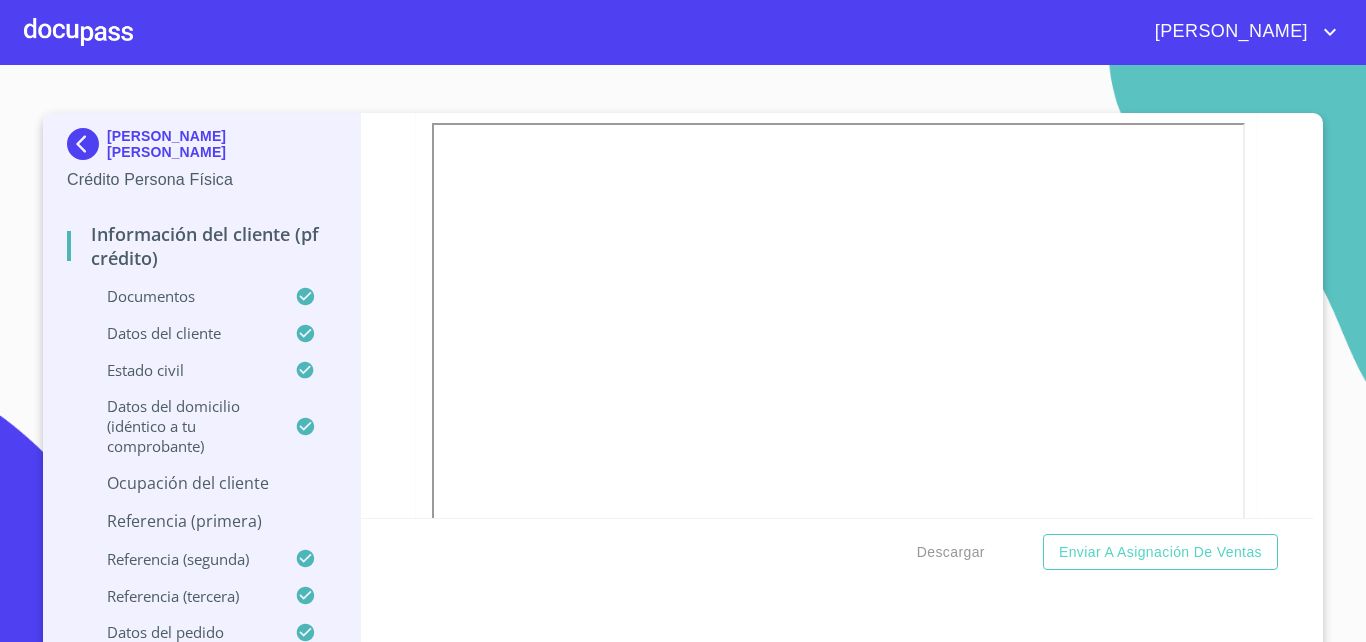 scroll, scrollTop: 1188, scrollLeft: 0, axis: vertical 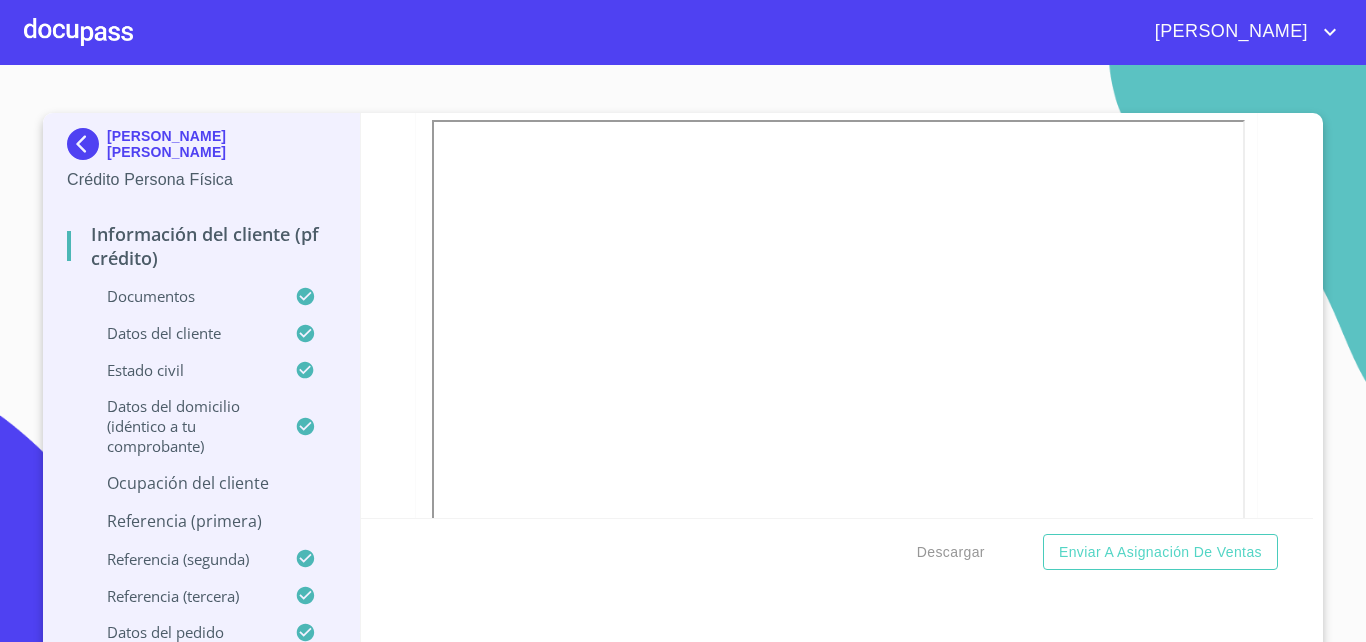 click at bounding box center (78, 32) 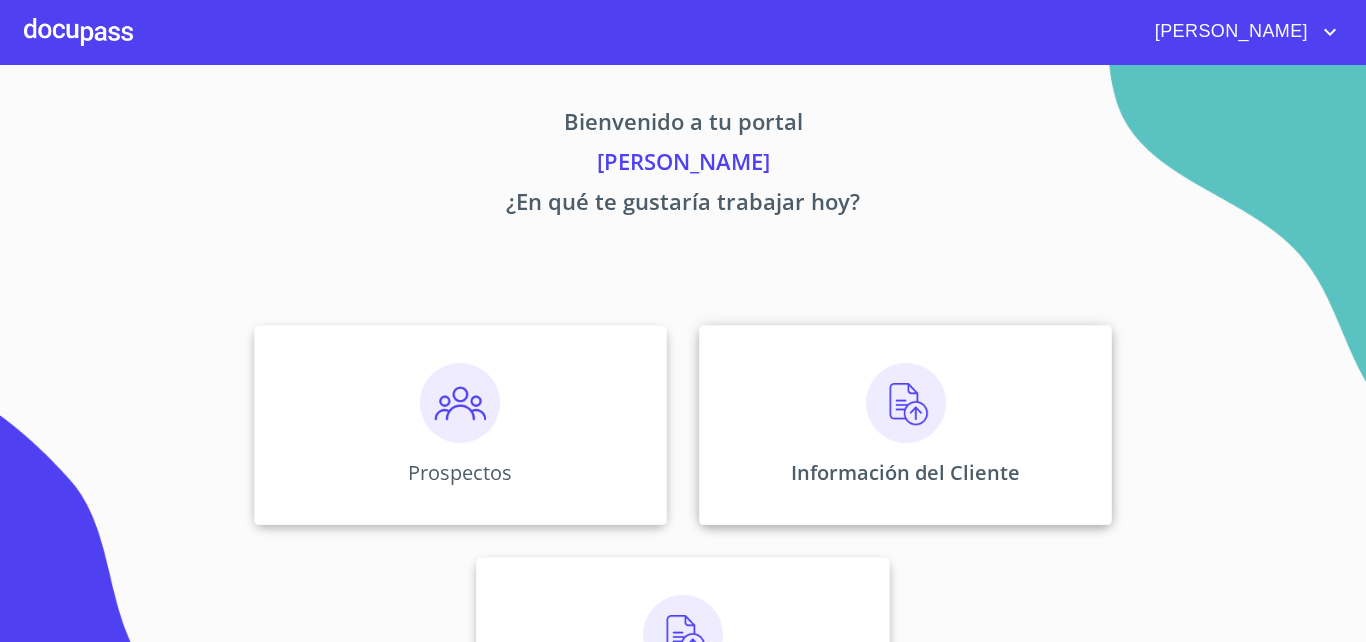click on "Información del Cliente" at bounding box center (905, 425) 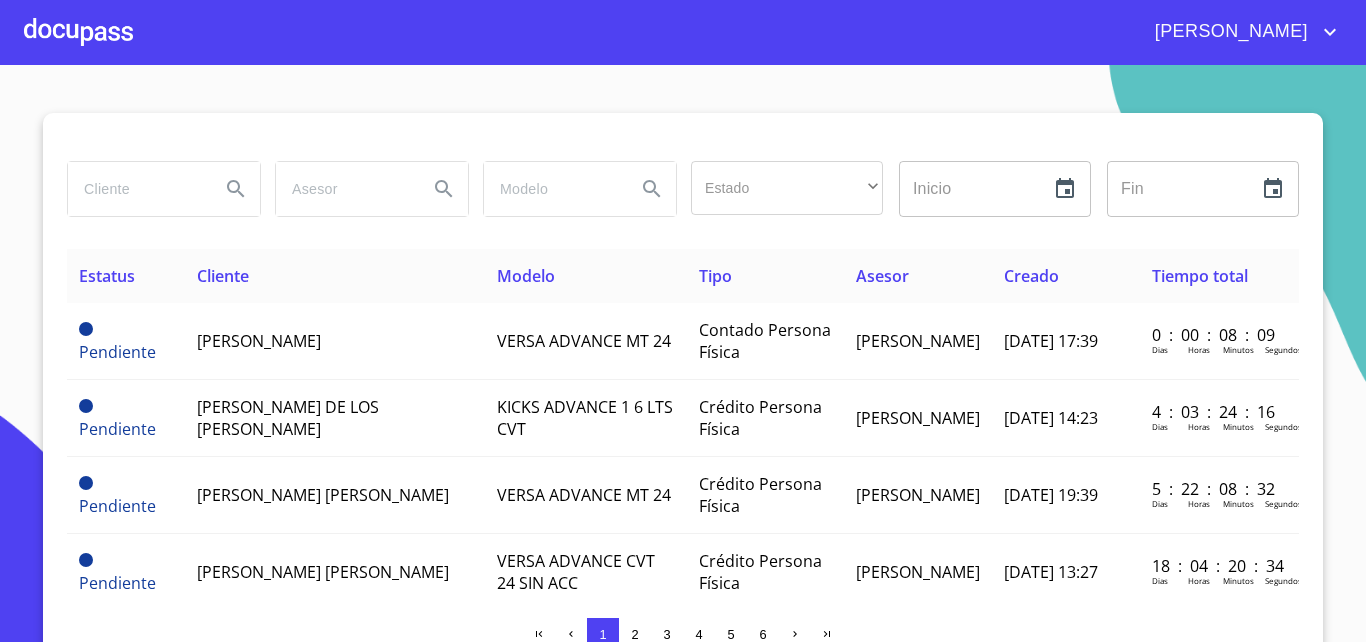 click at bounding box center (136, 189) 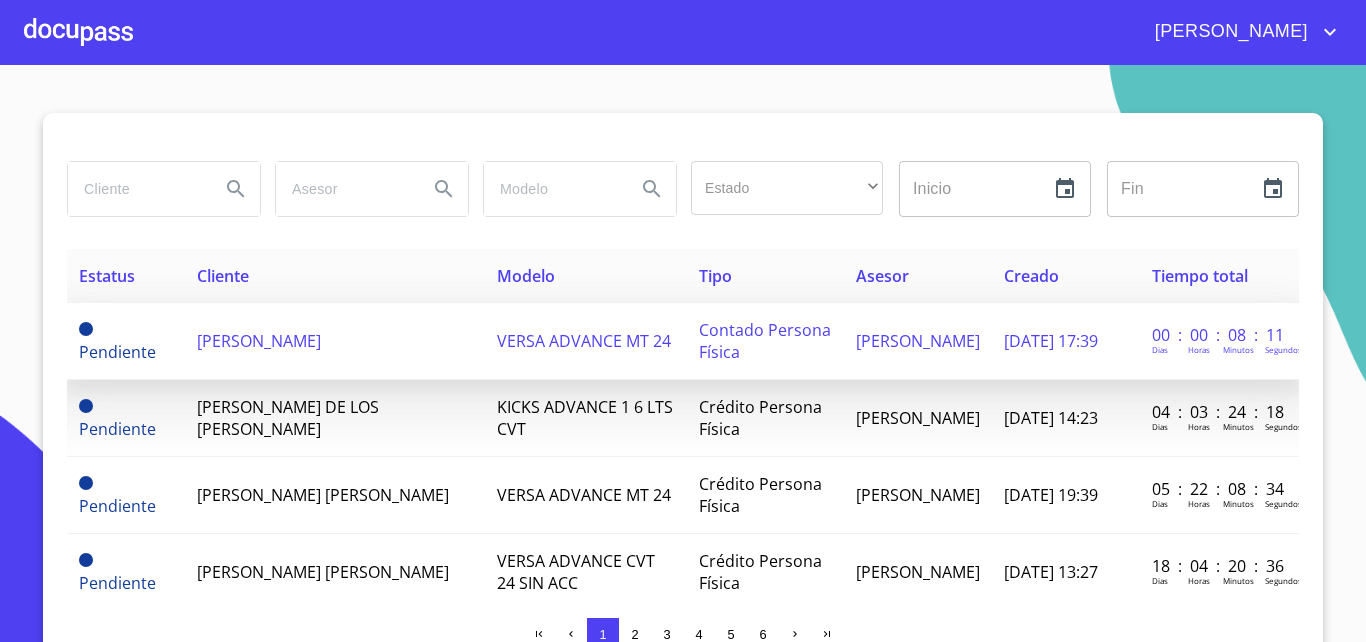 click on "[PERSON_NAME]" at bounding box center (335, 341) 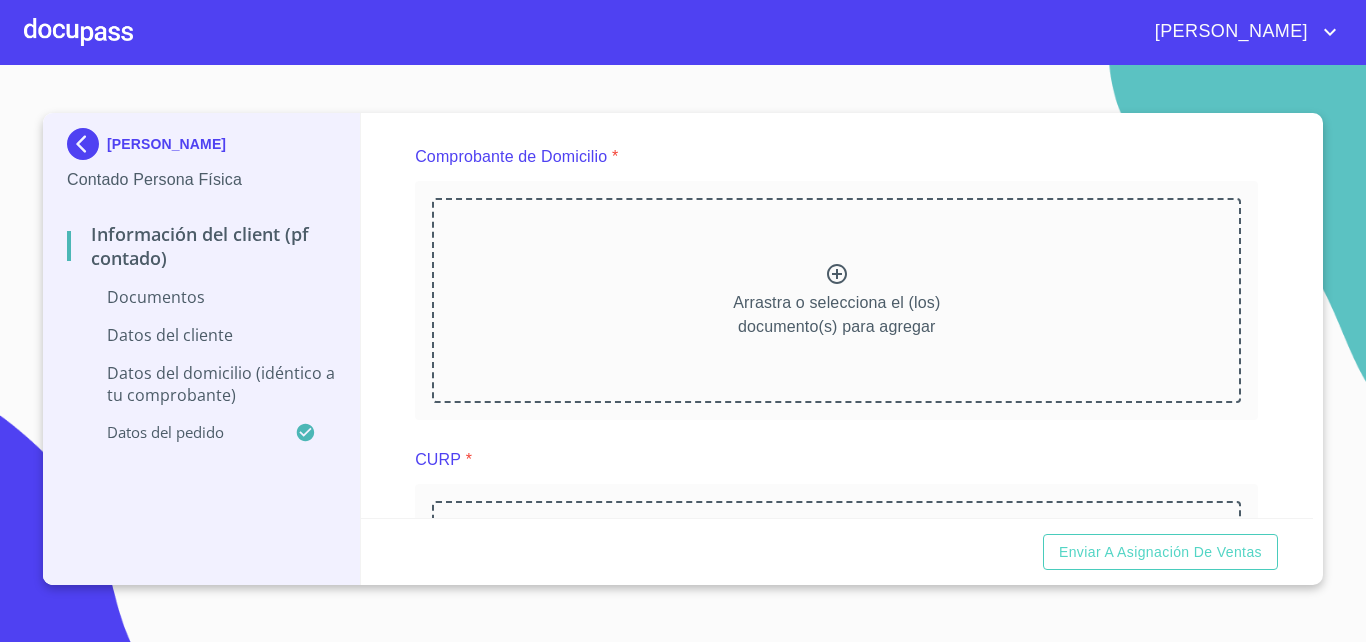 scroll, scrollTop: 1016, scrollLeft: 0, axis: vertical 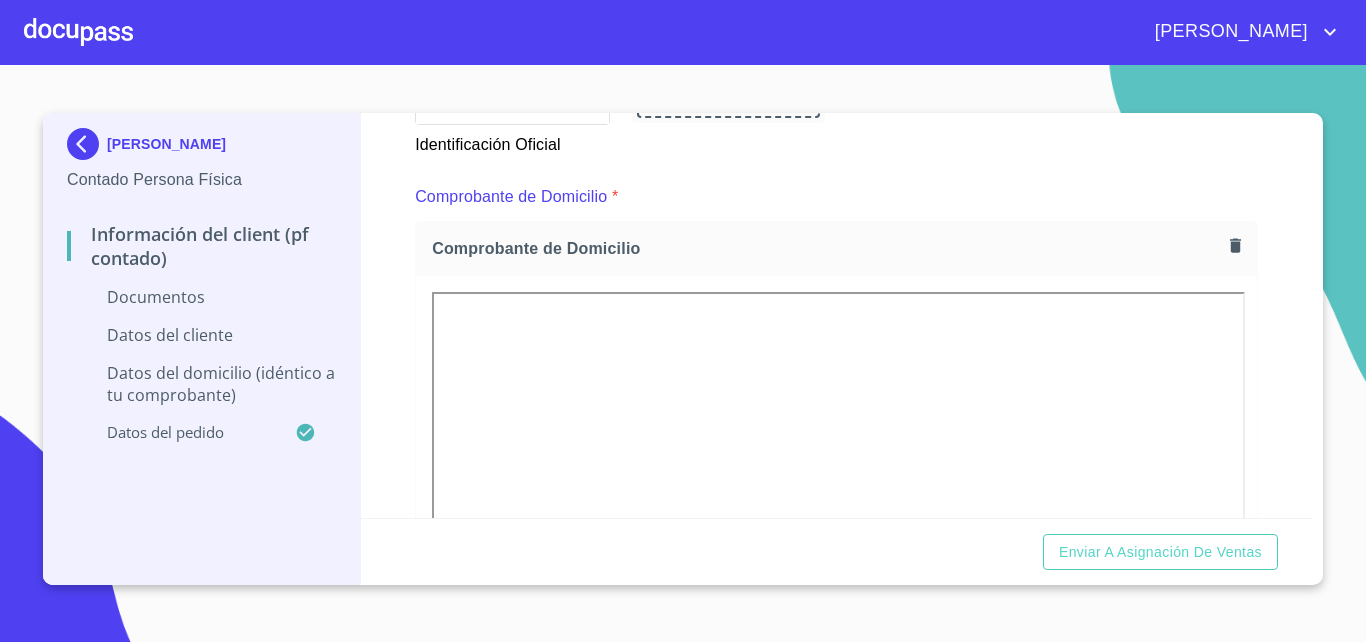 click on "Comprobante de Domicilio *" at bounding box center (836, 197) 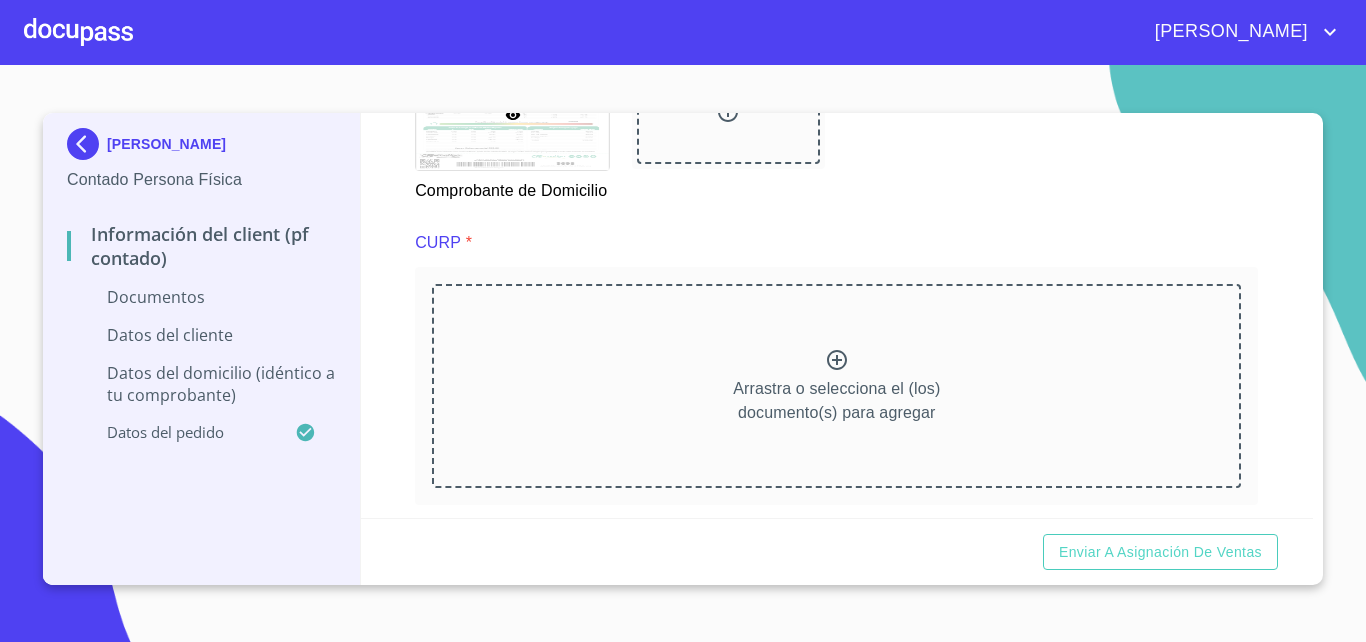 scroll, scrollTop: 1940, scrollLeft: 0, axis: vertical 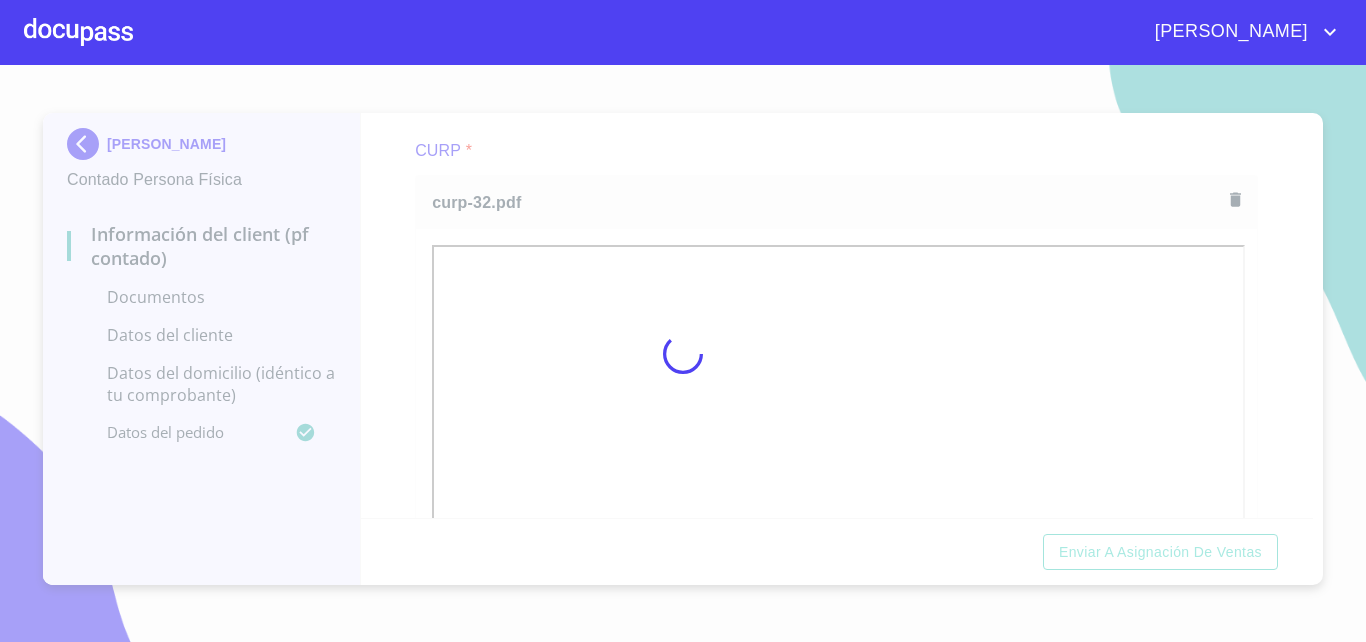 click at bounding box center [683, 353] 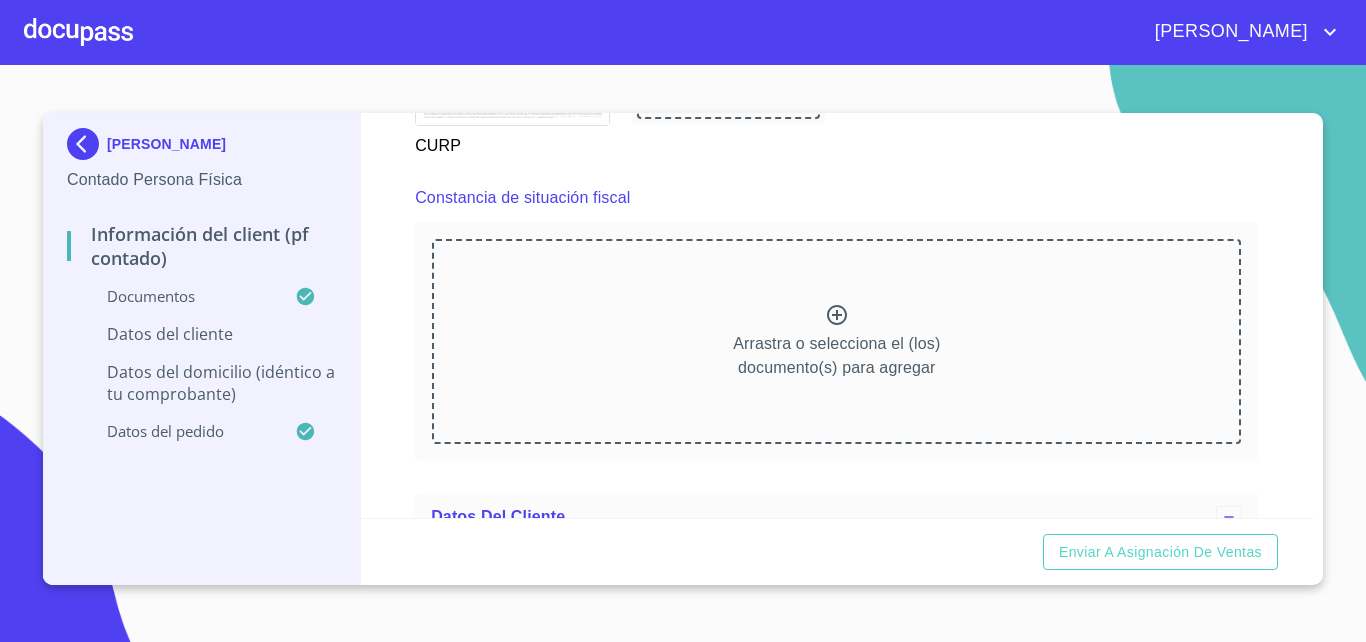 scroll, scrollTop: 2692, scrollLeft: 0, axis: vertical 